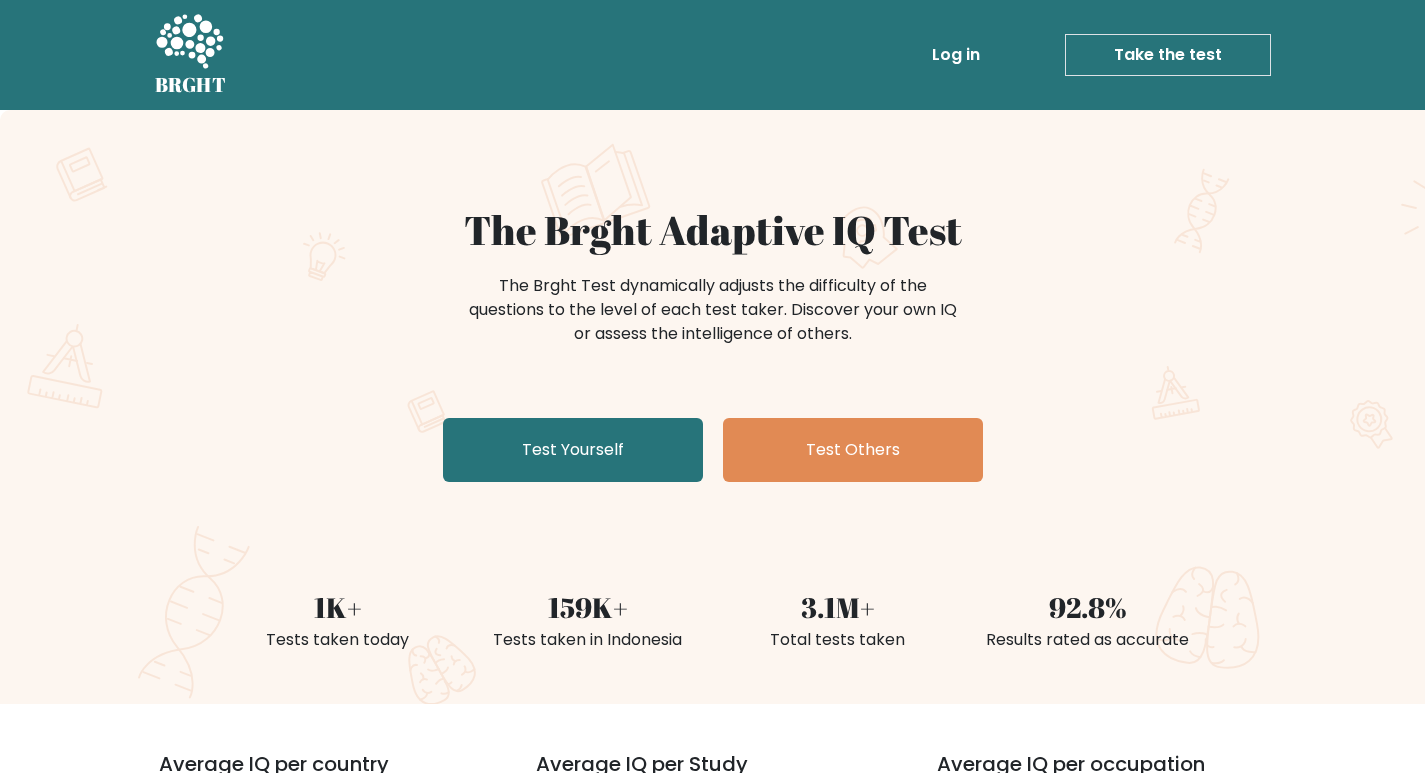 scroll, scrollTop: 0, scrollLeft: 0, axis: both 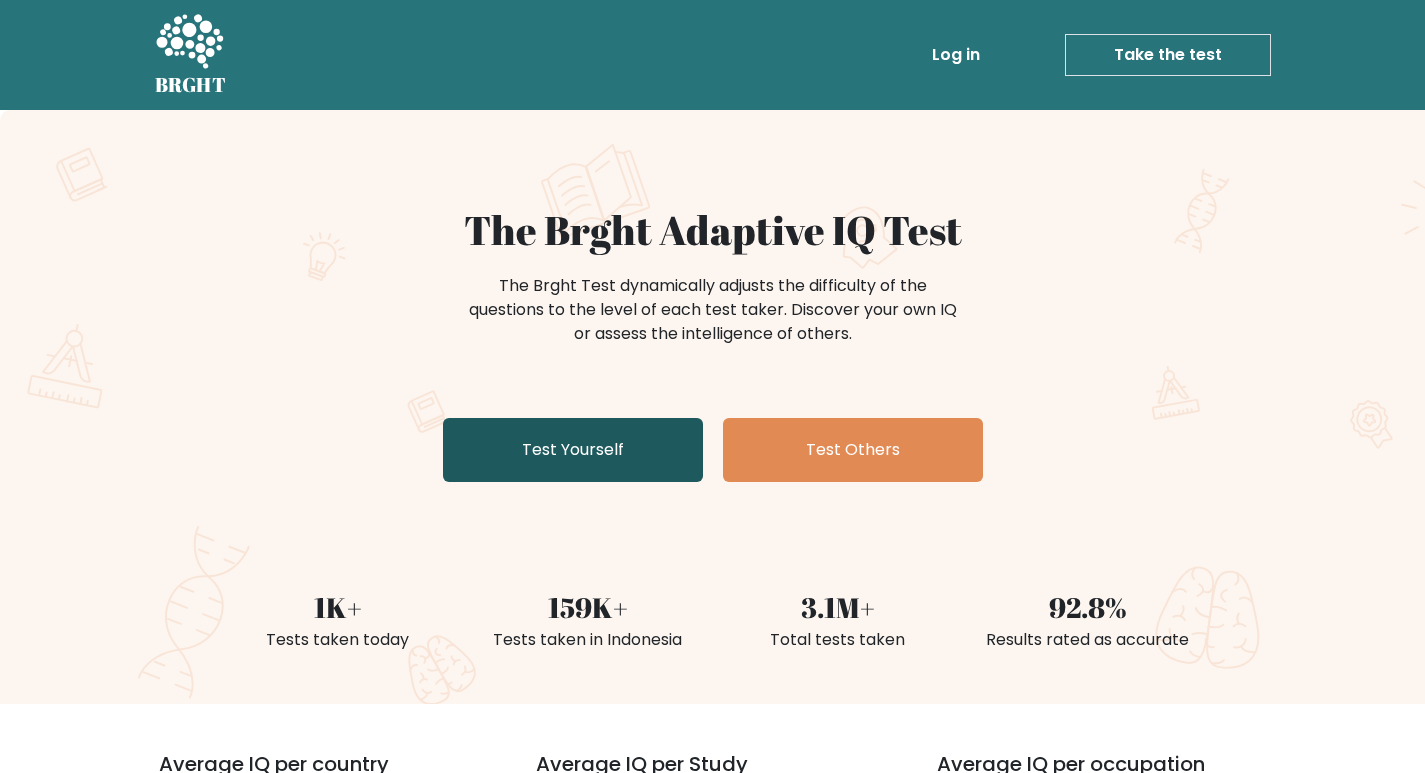 click on "Test Yourself" at bounding box center [573, 450] 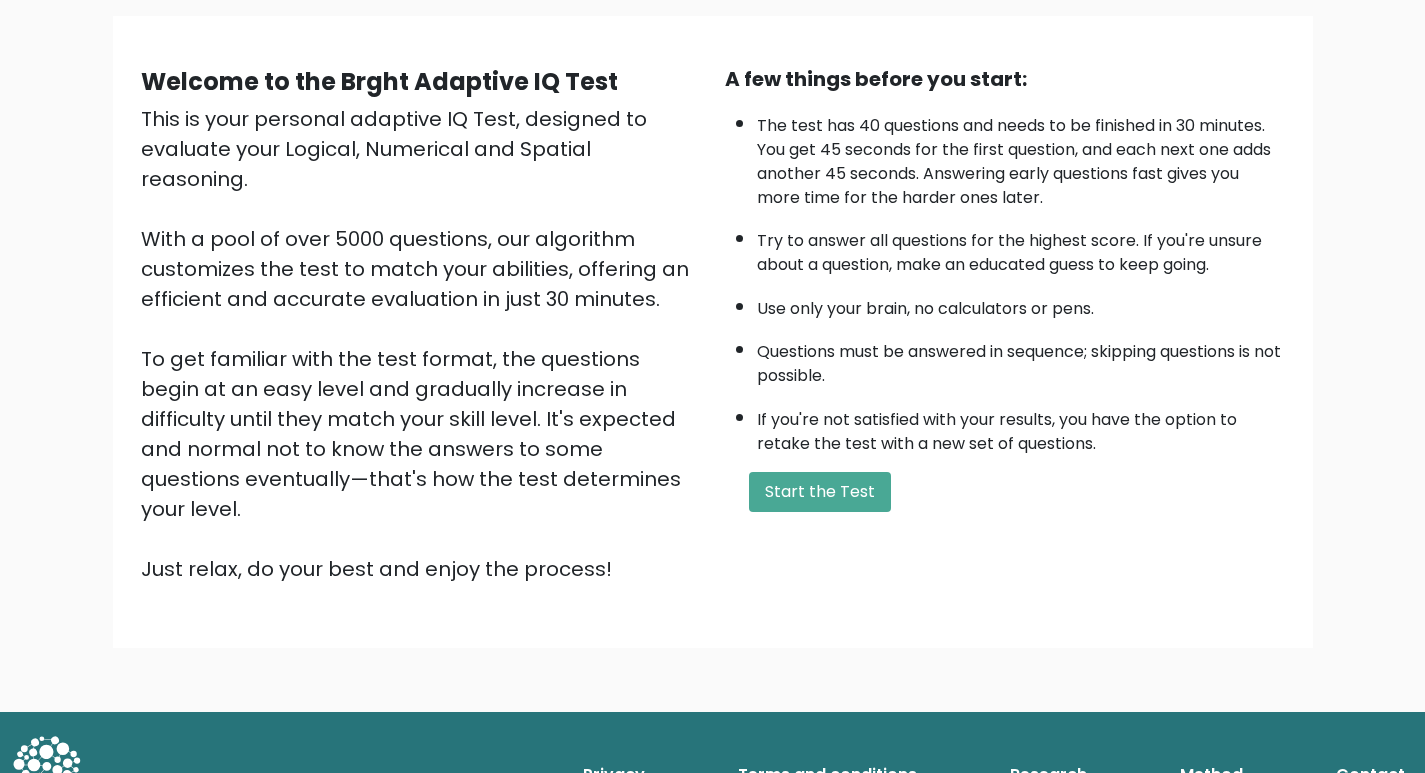 scroll, scrollTop: 143, scrollLeft: 0, axis: vertical 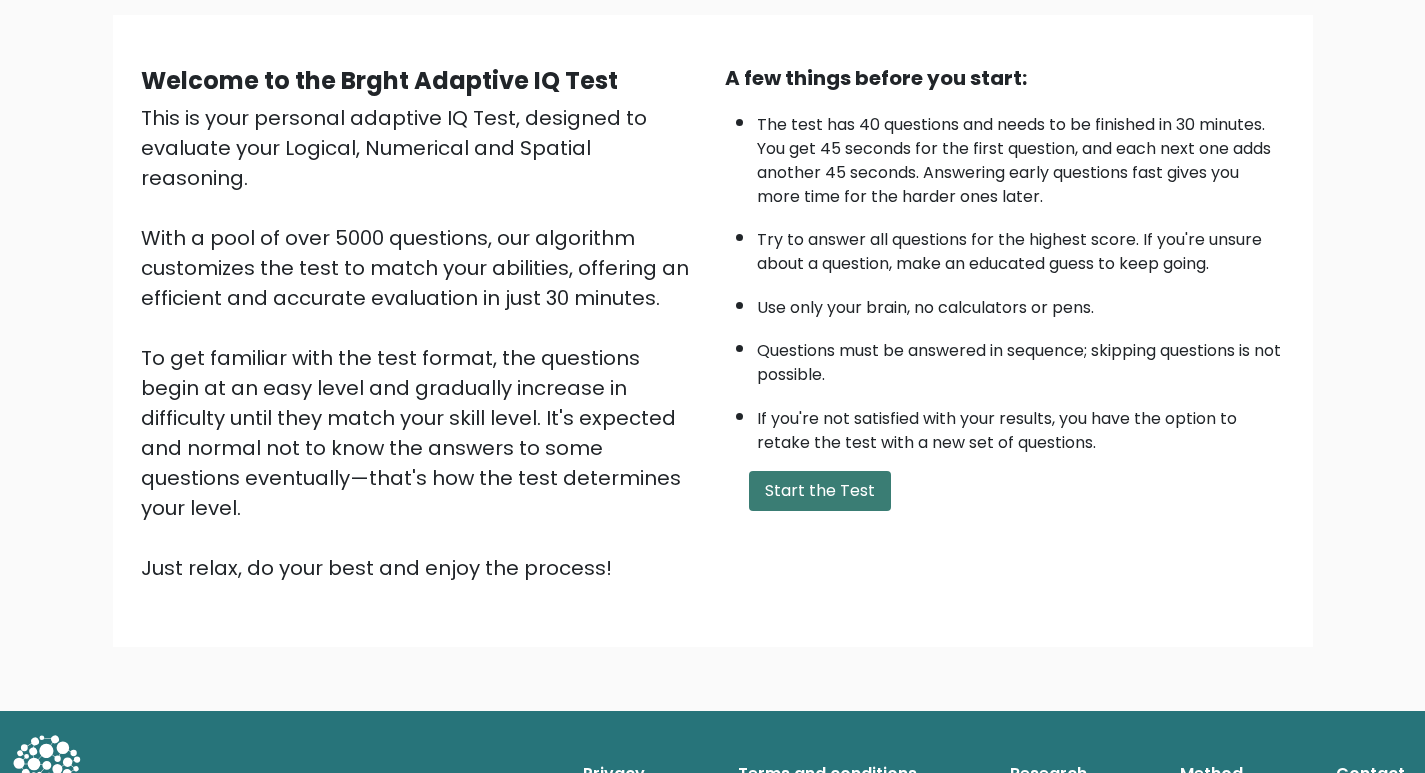 click on "Start the Test" at bounding box center [820, 491] 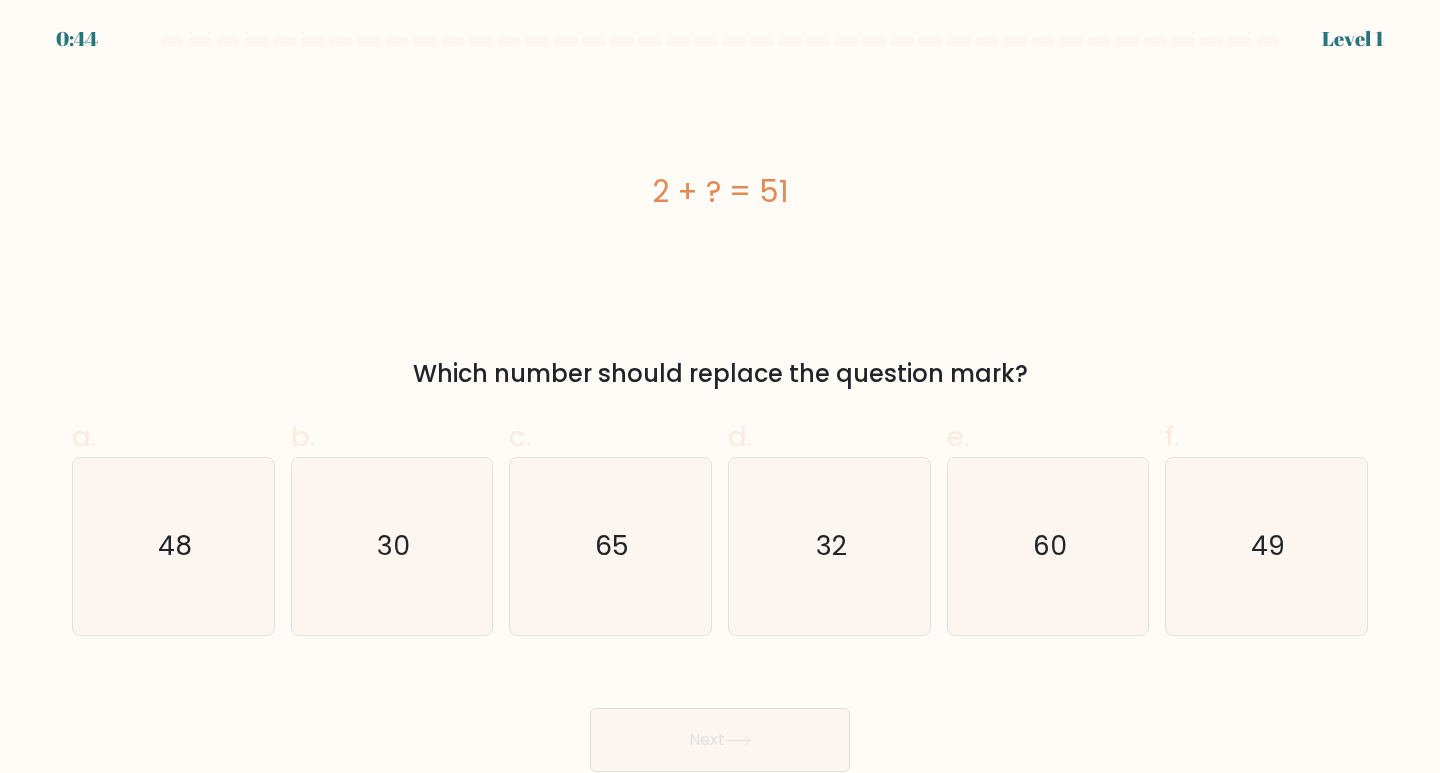 scroll, scrollTop: 0, scrollLeft: 0, axis: both 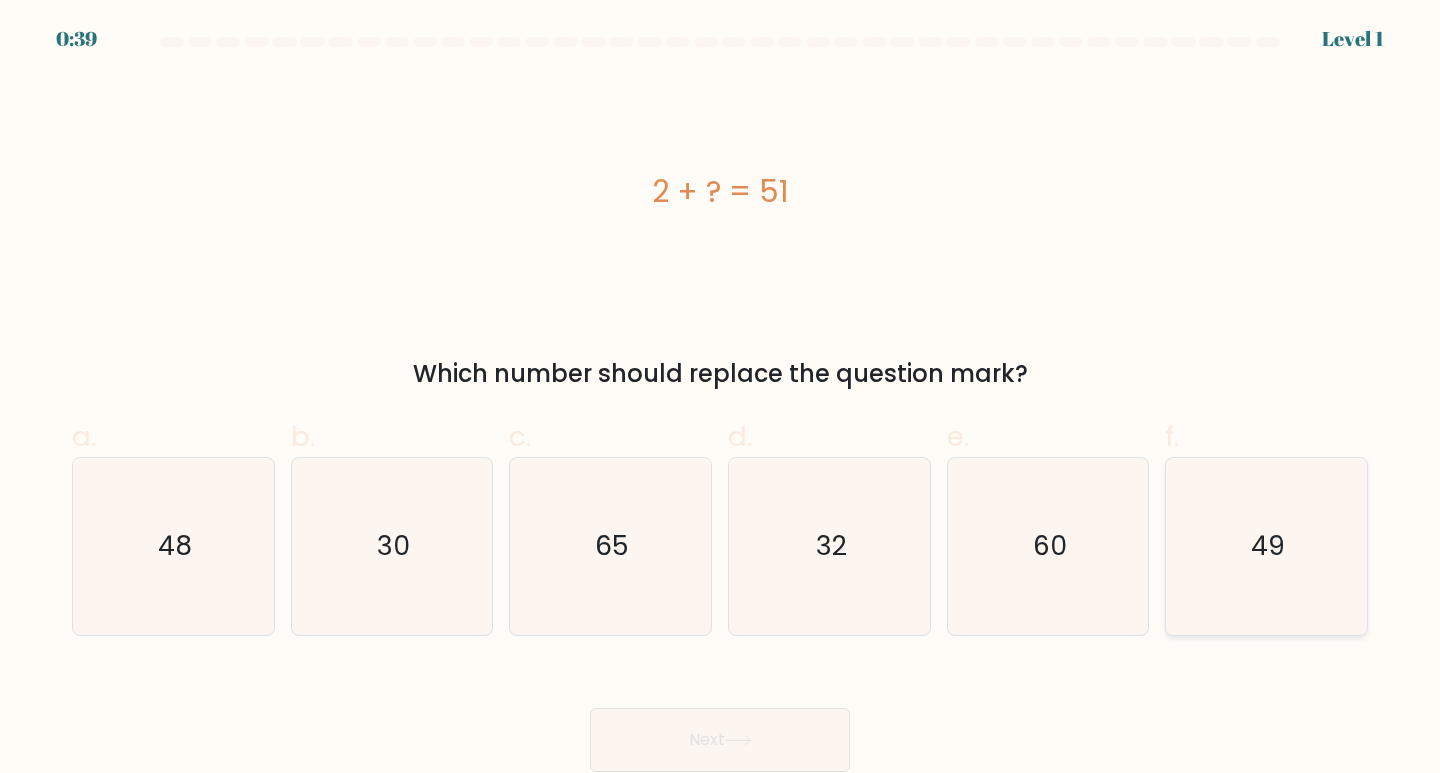 click on "49" 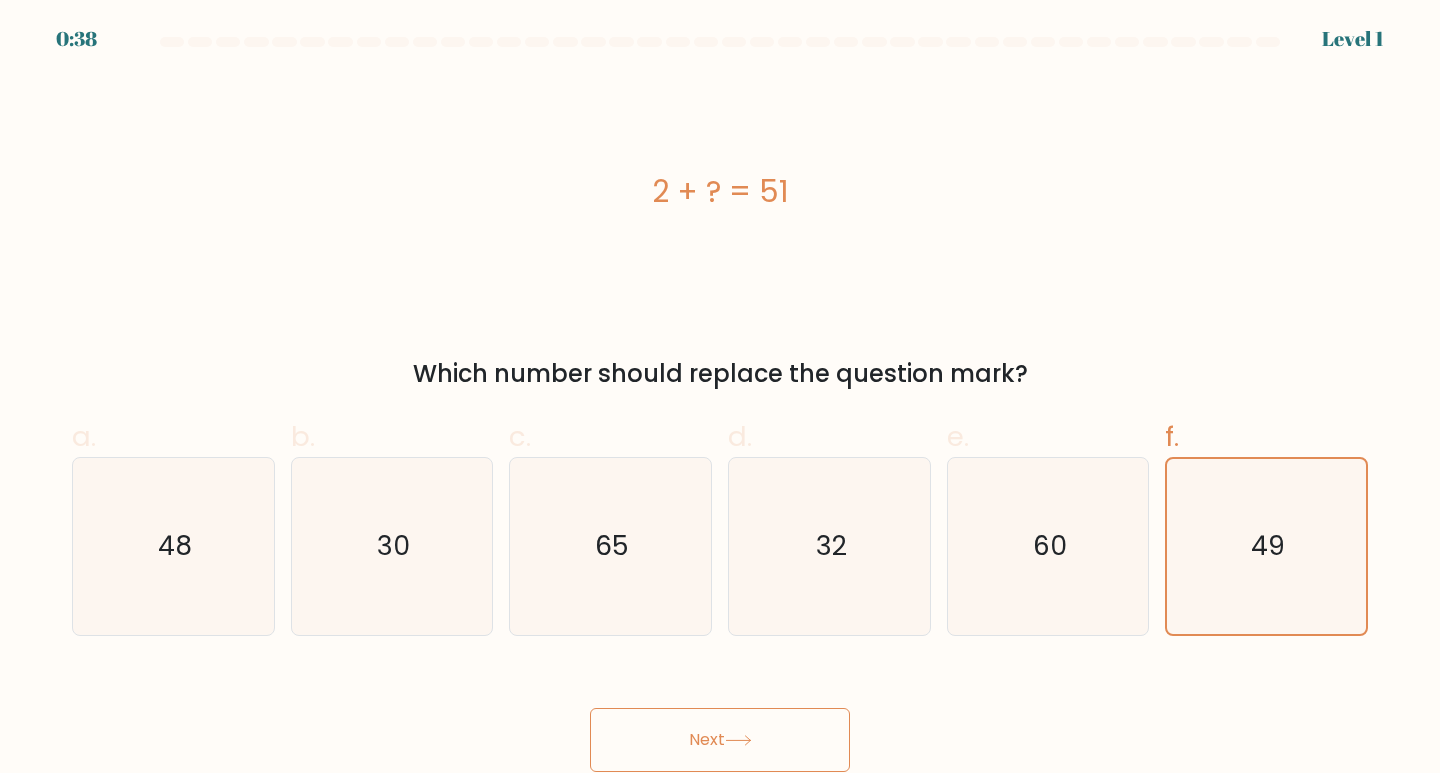 click on "Next" at bounding box center [720, 740] 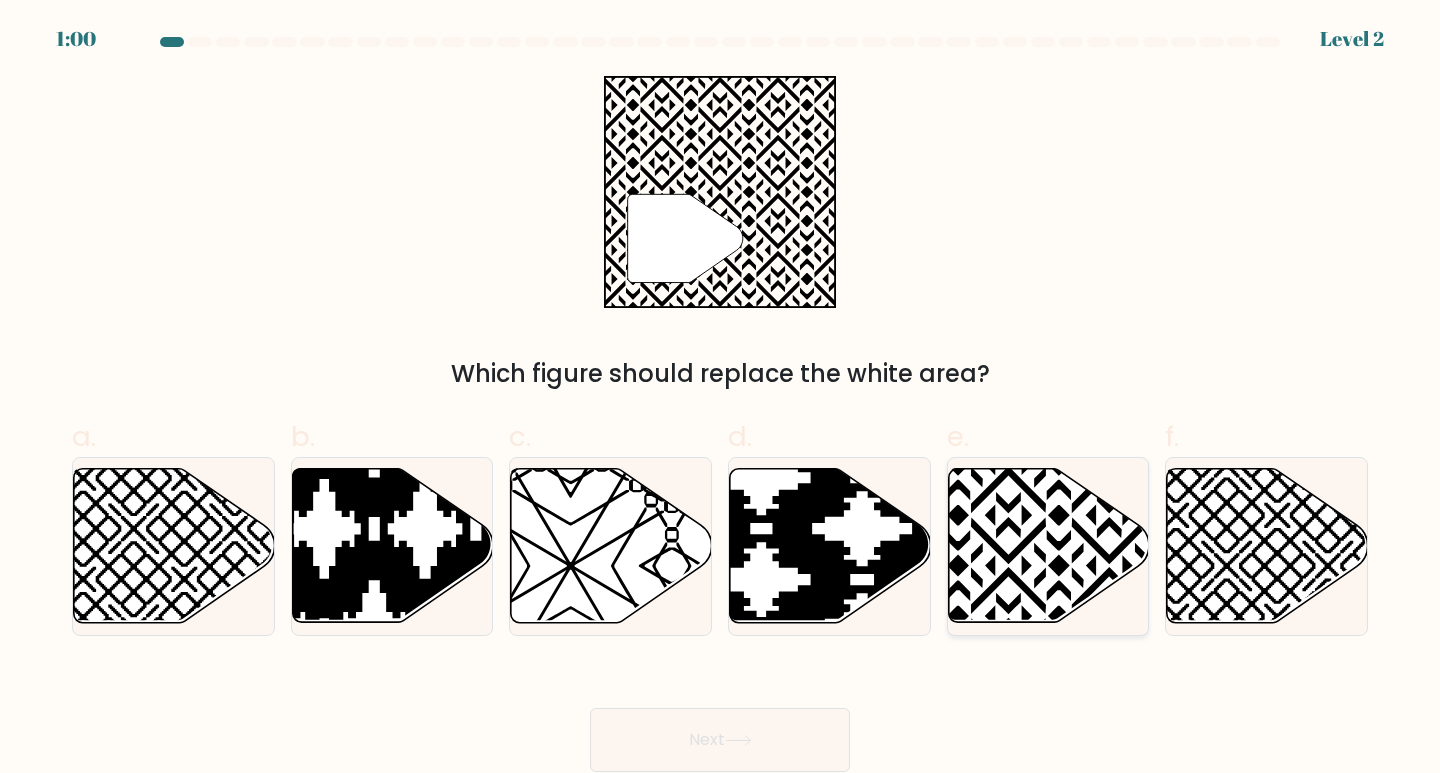 click 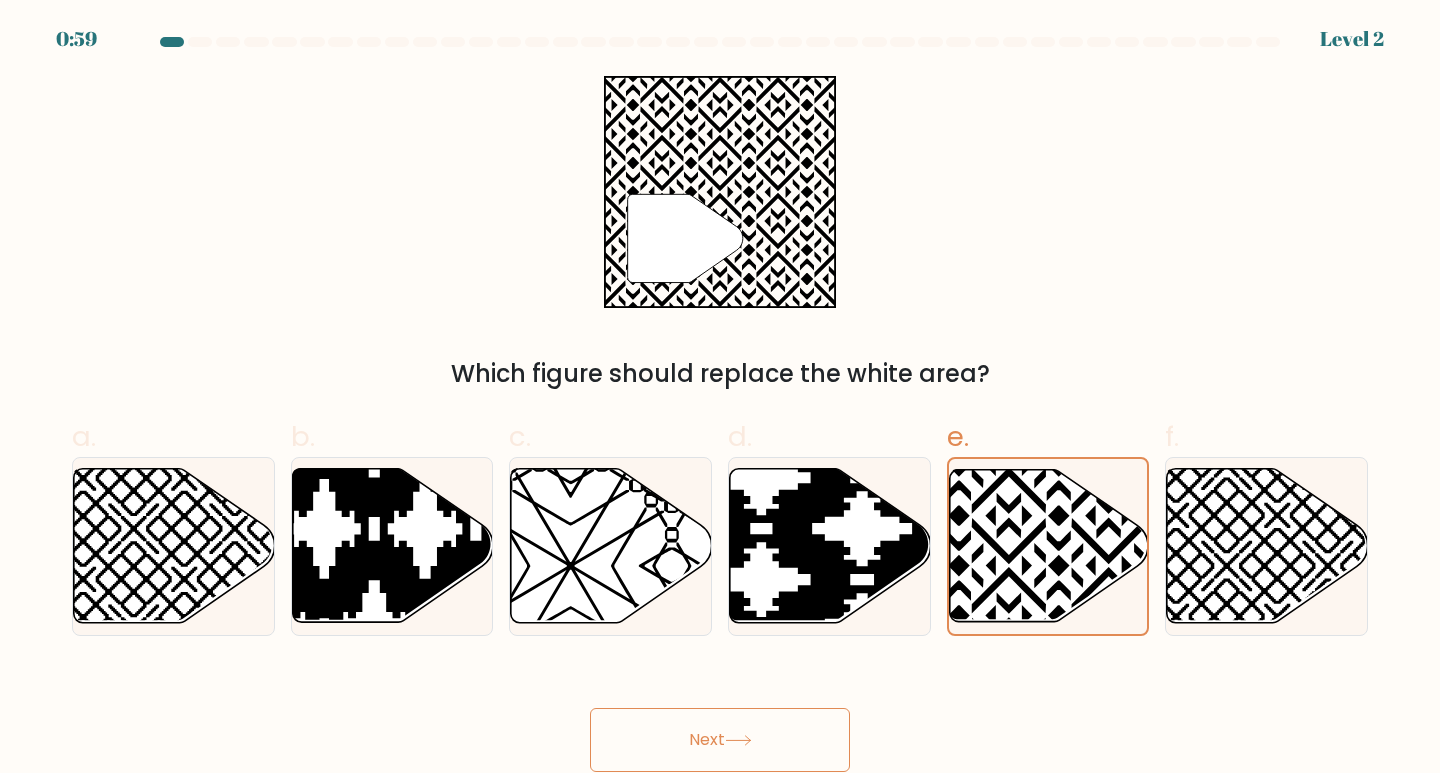 click 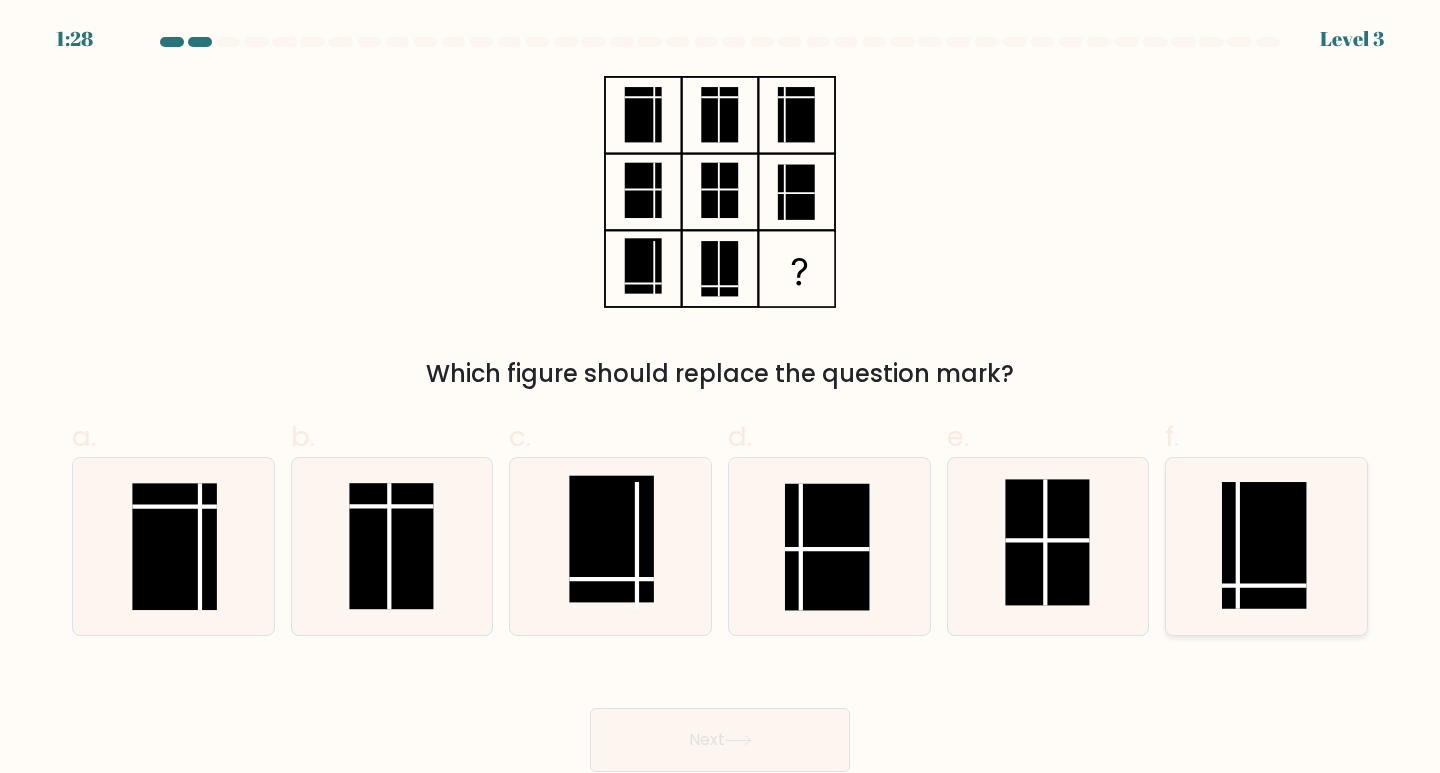 click 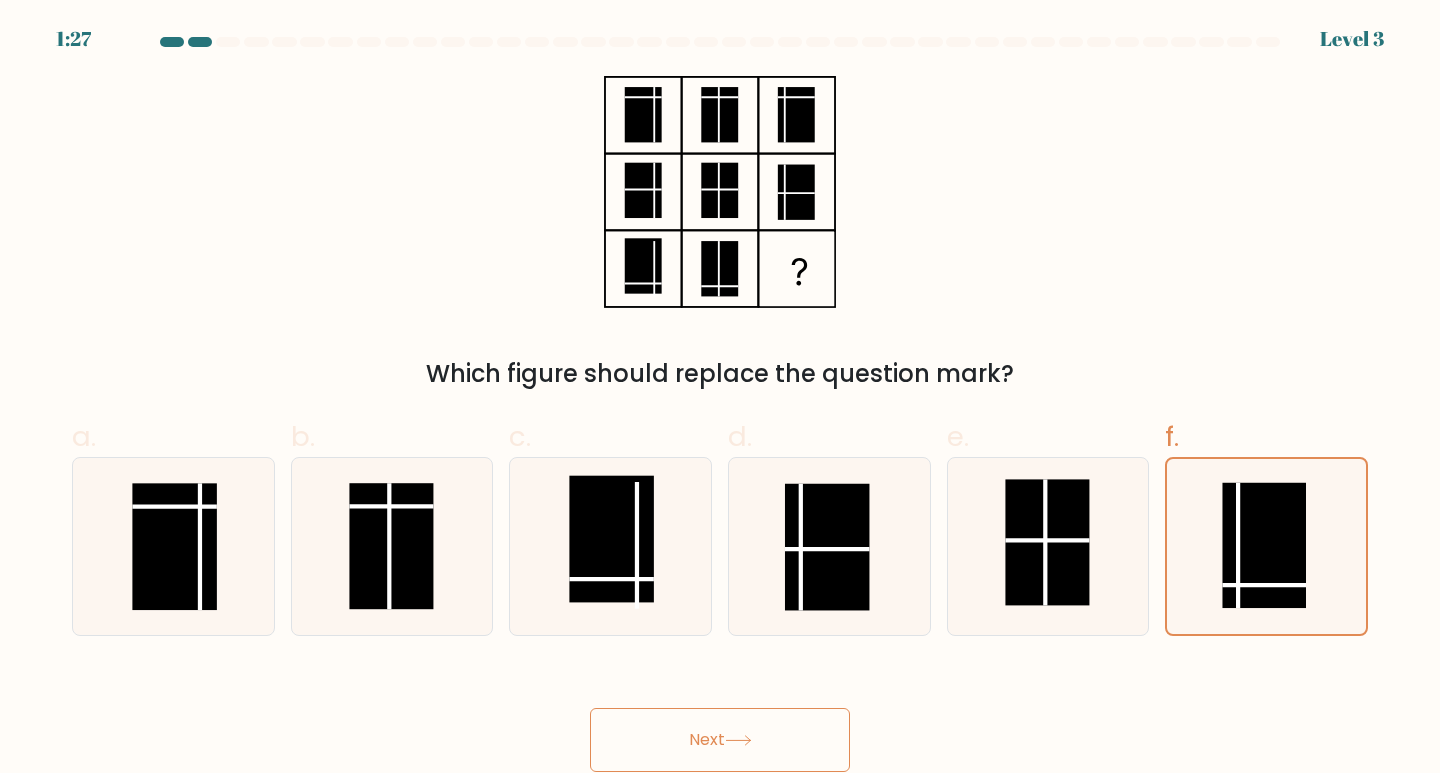click on "Next" at bounding box center (720, 740) 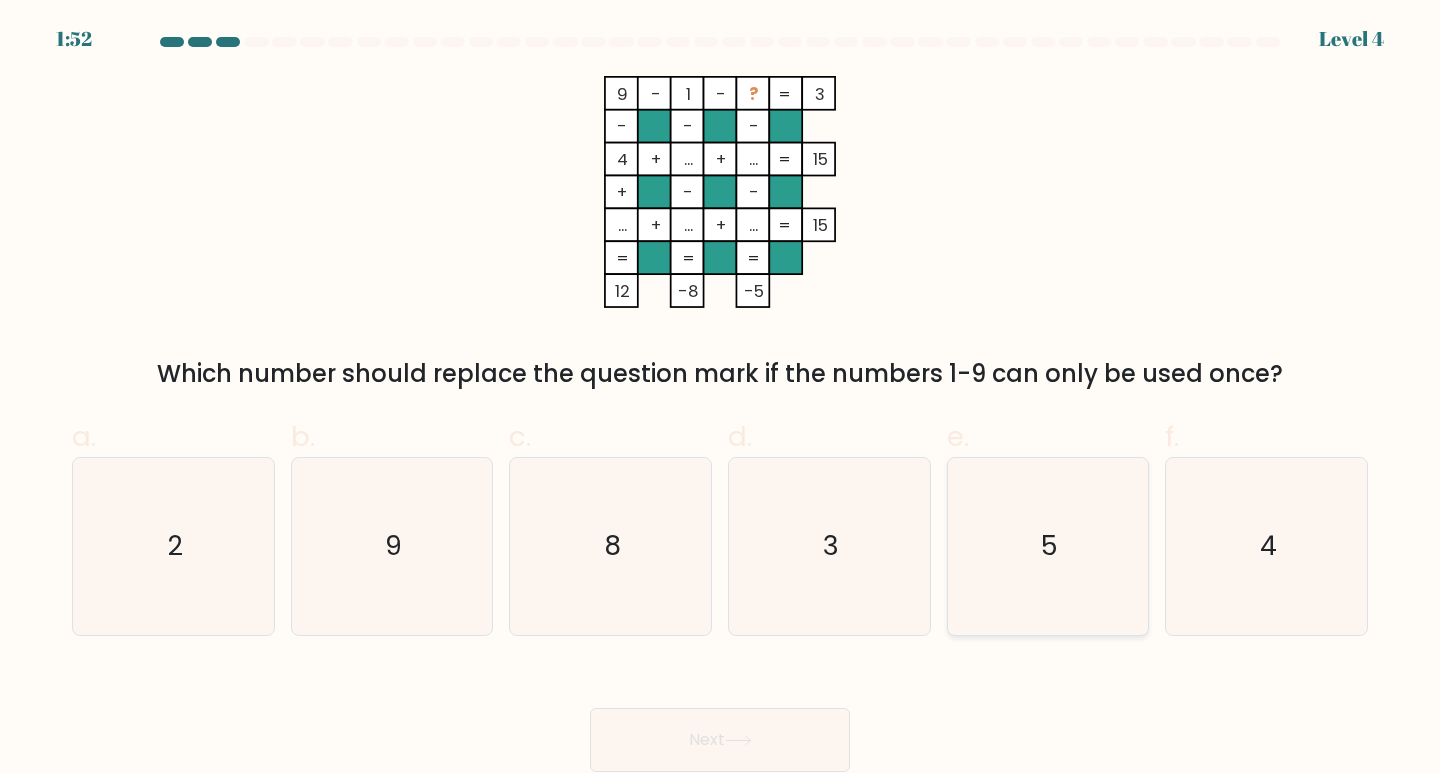 click on "5" 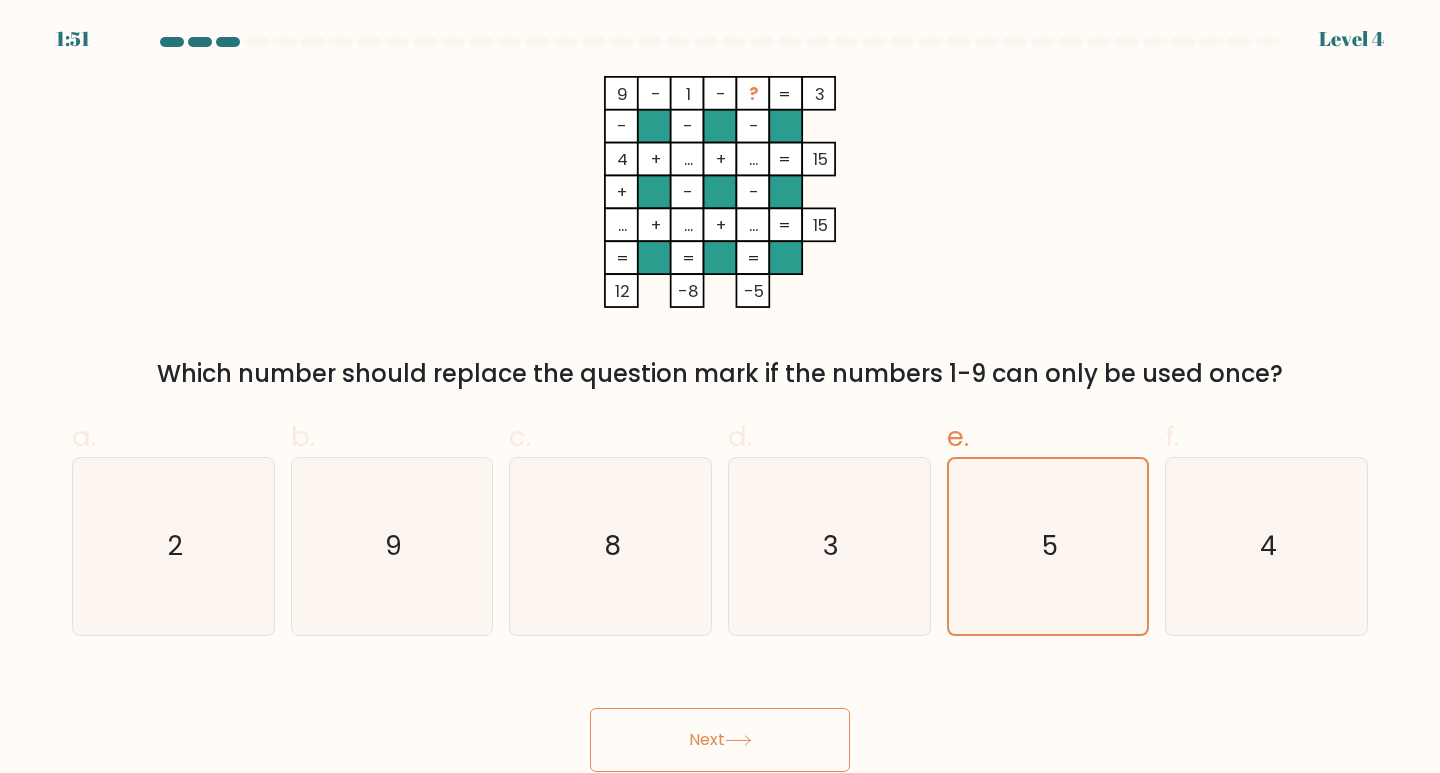 click on "Next" at bounding box center (720, 740) 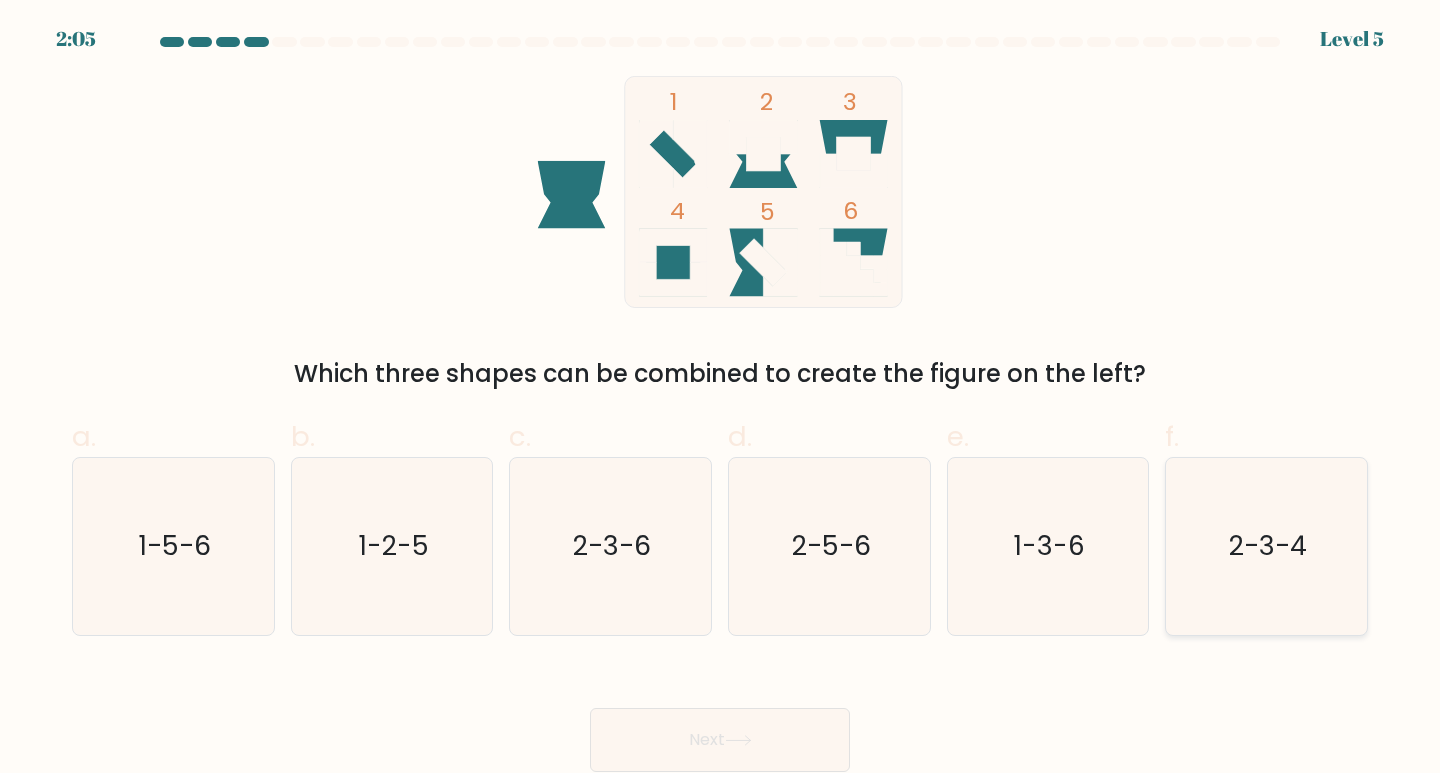 click on "2-3-4" 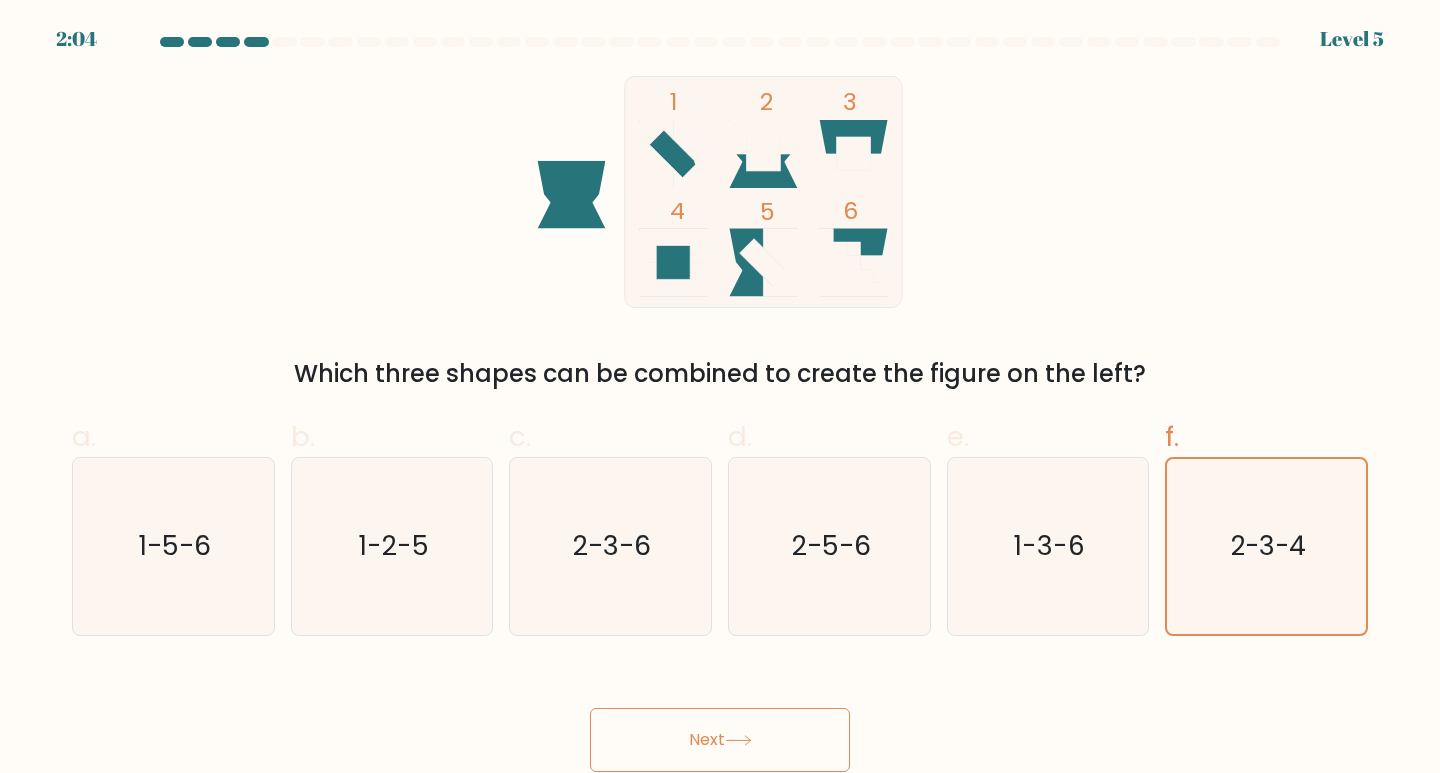 click on "Next" at bounding box center (720, 740) 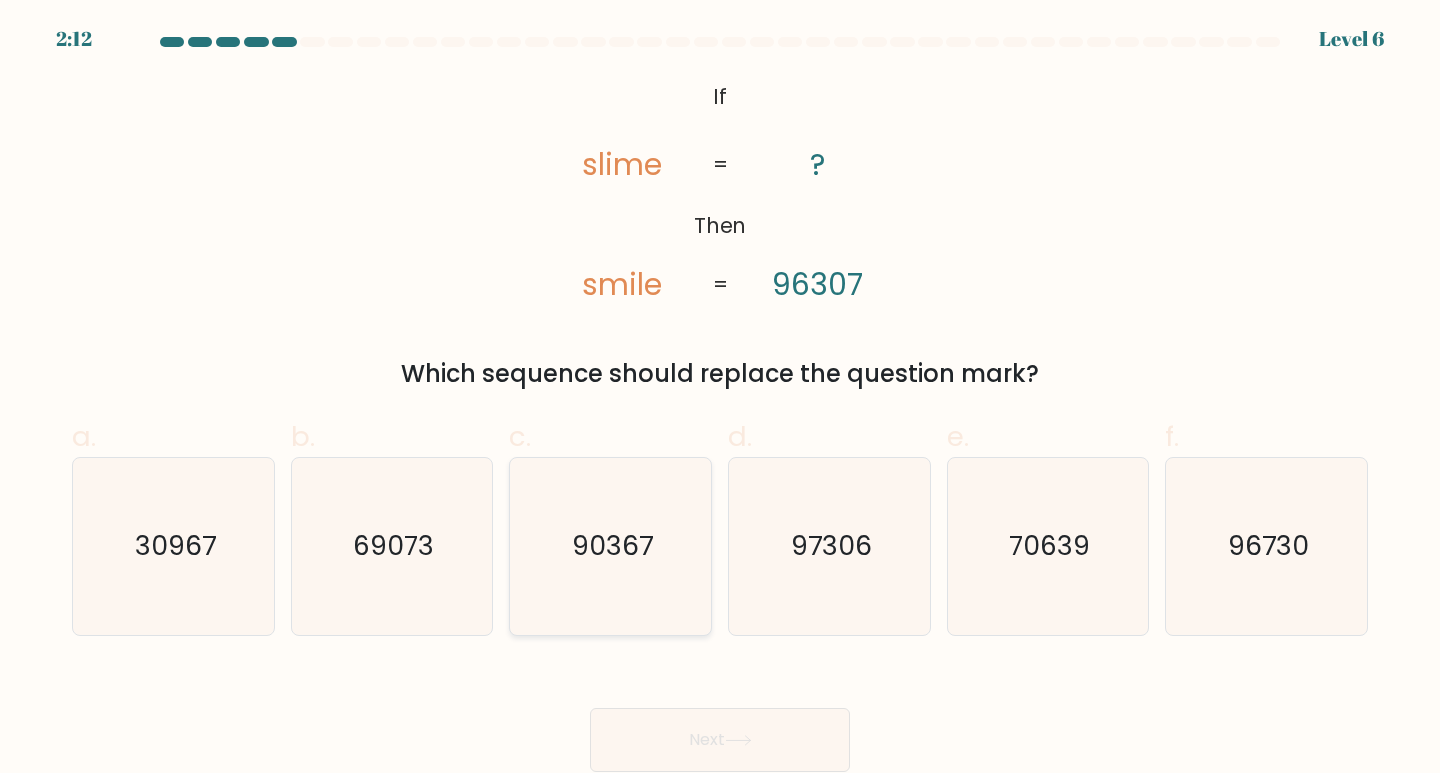 click on "90367" 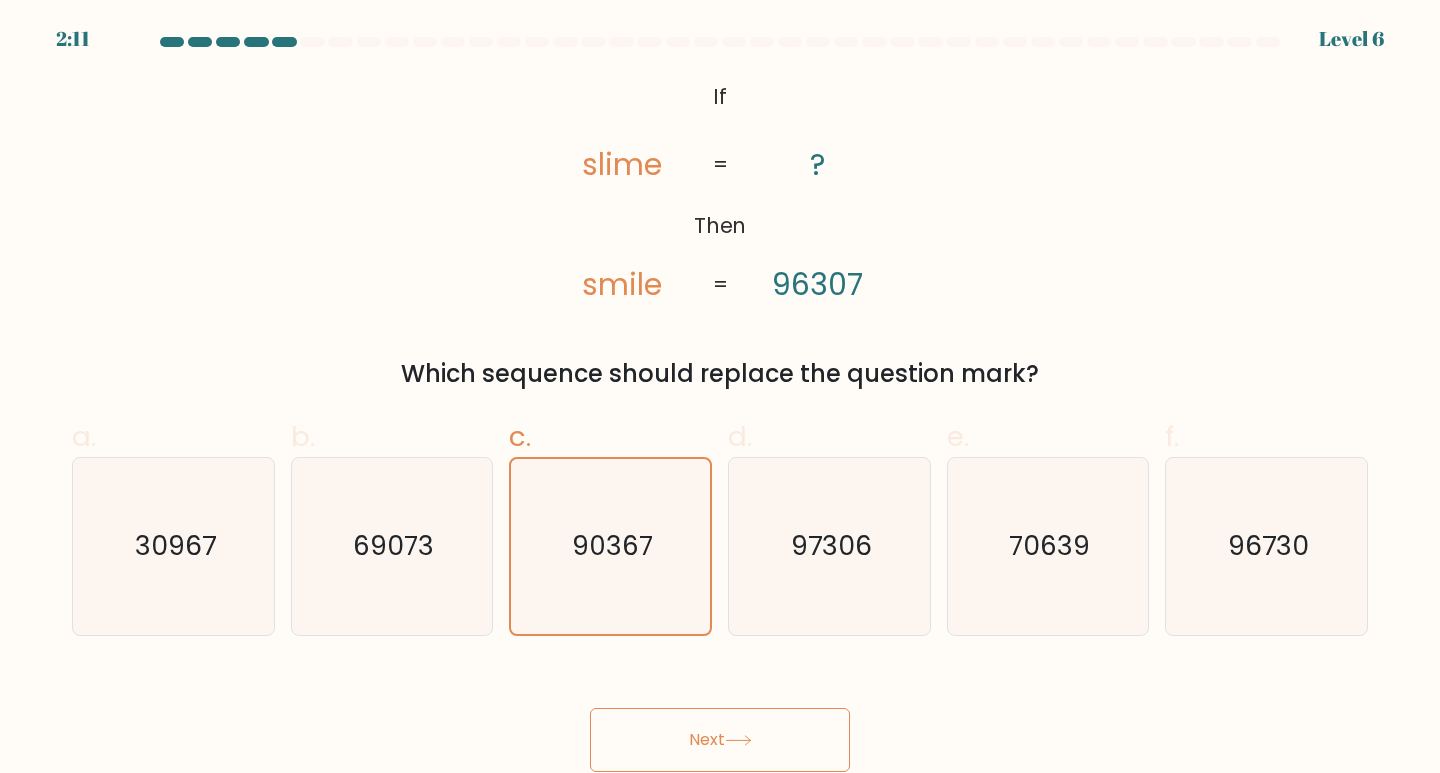 click on "Next" at bounding box center (720, 740) 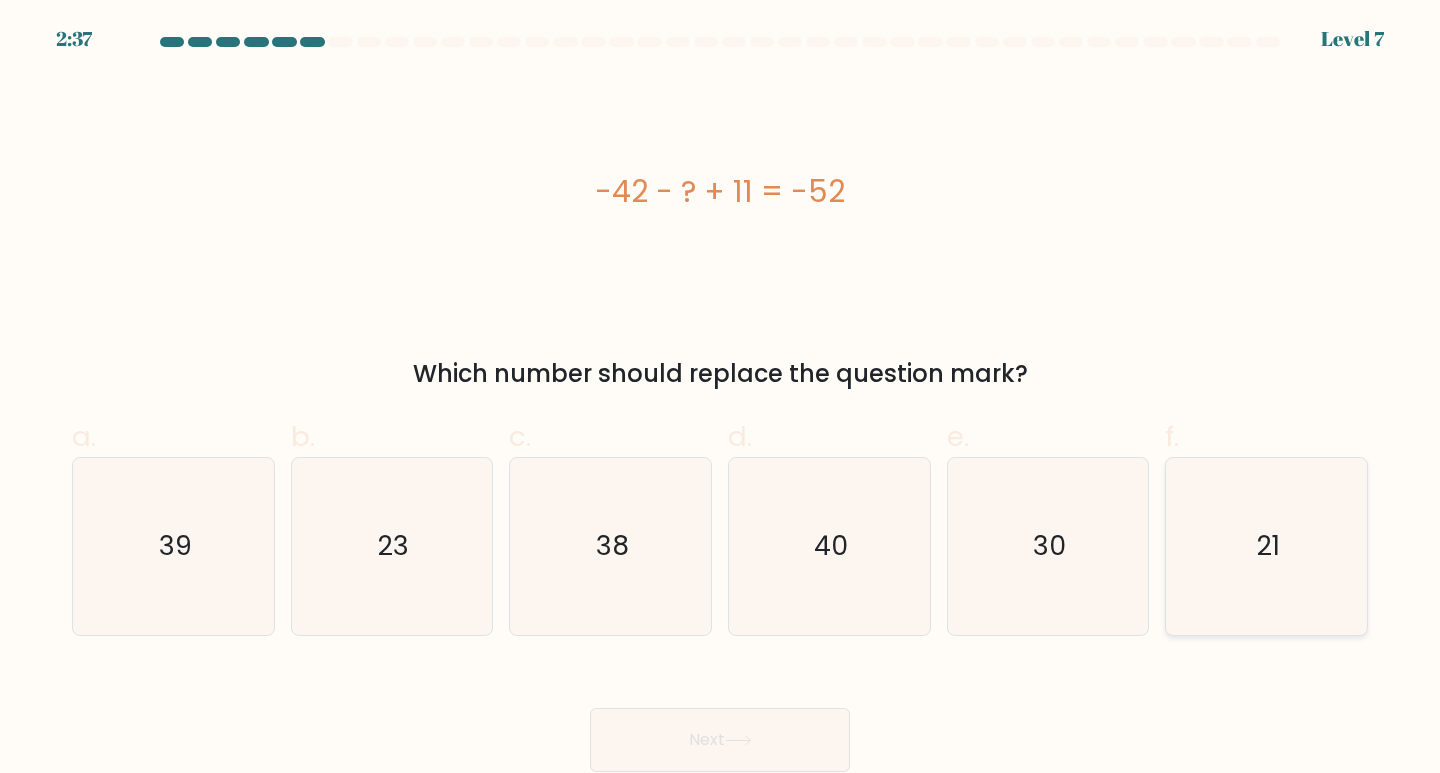 click on "21" 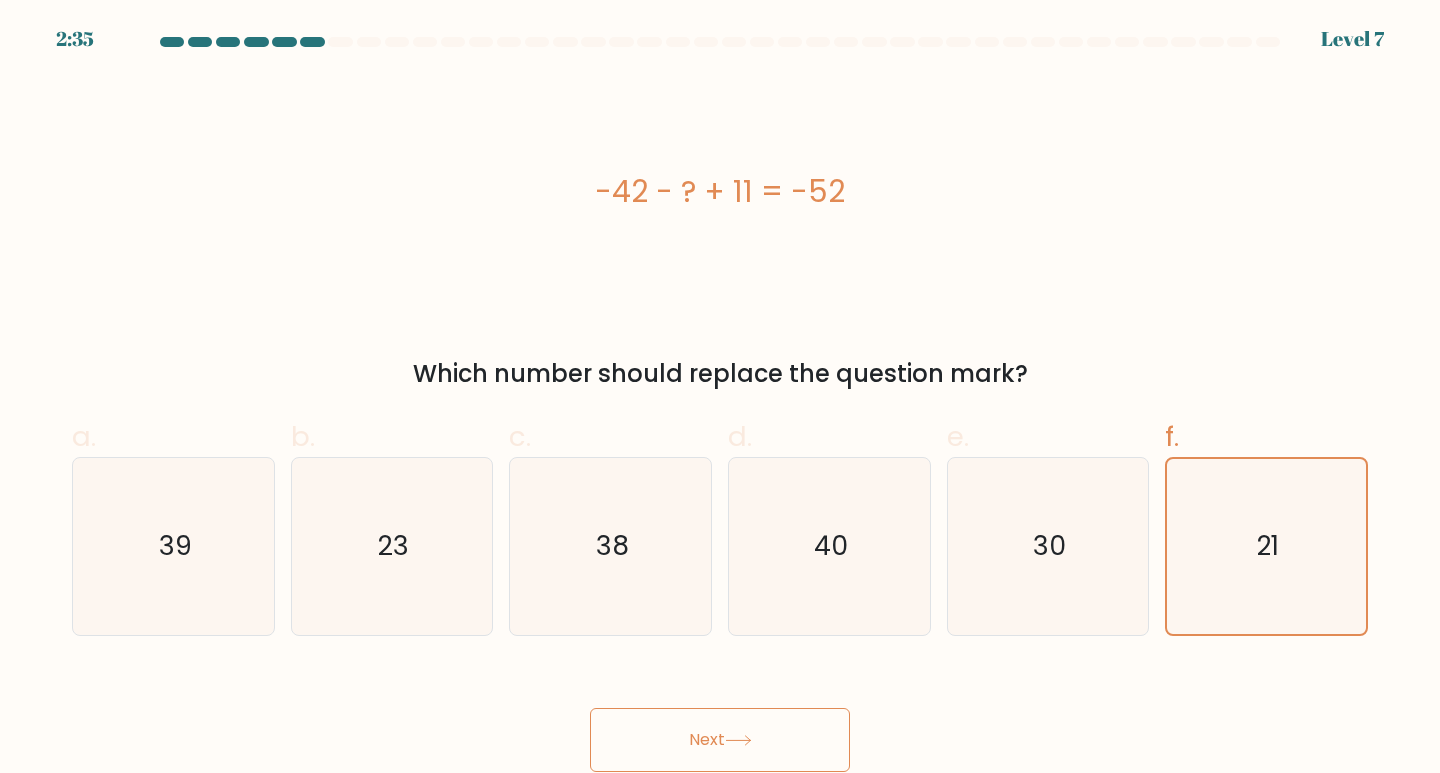 click on "Next" at bounding box center [720, 740] 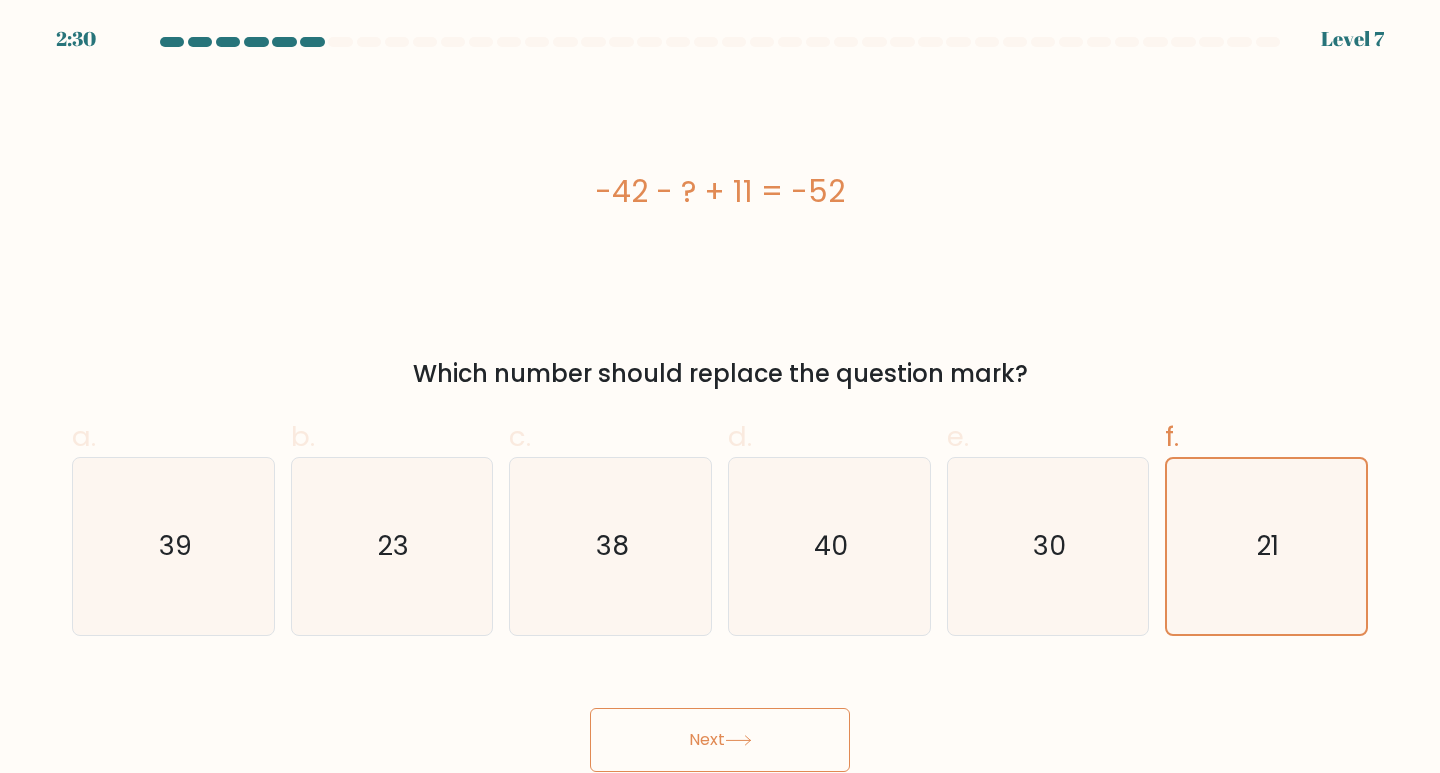 click 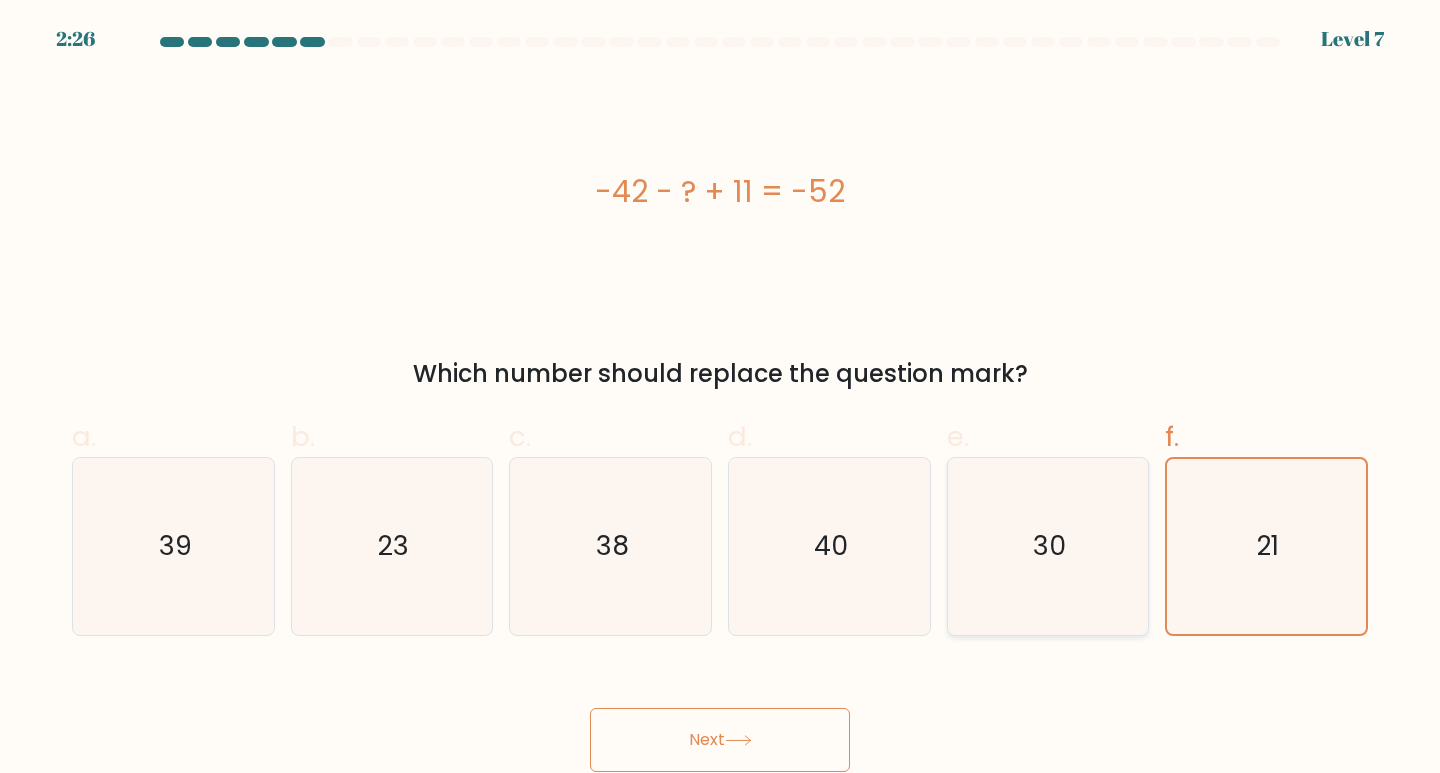 click on "30" 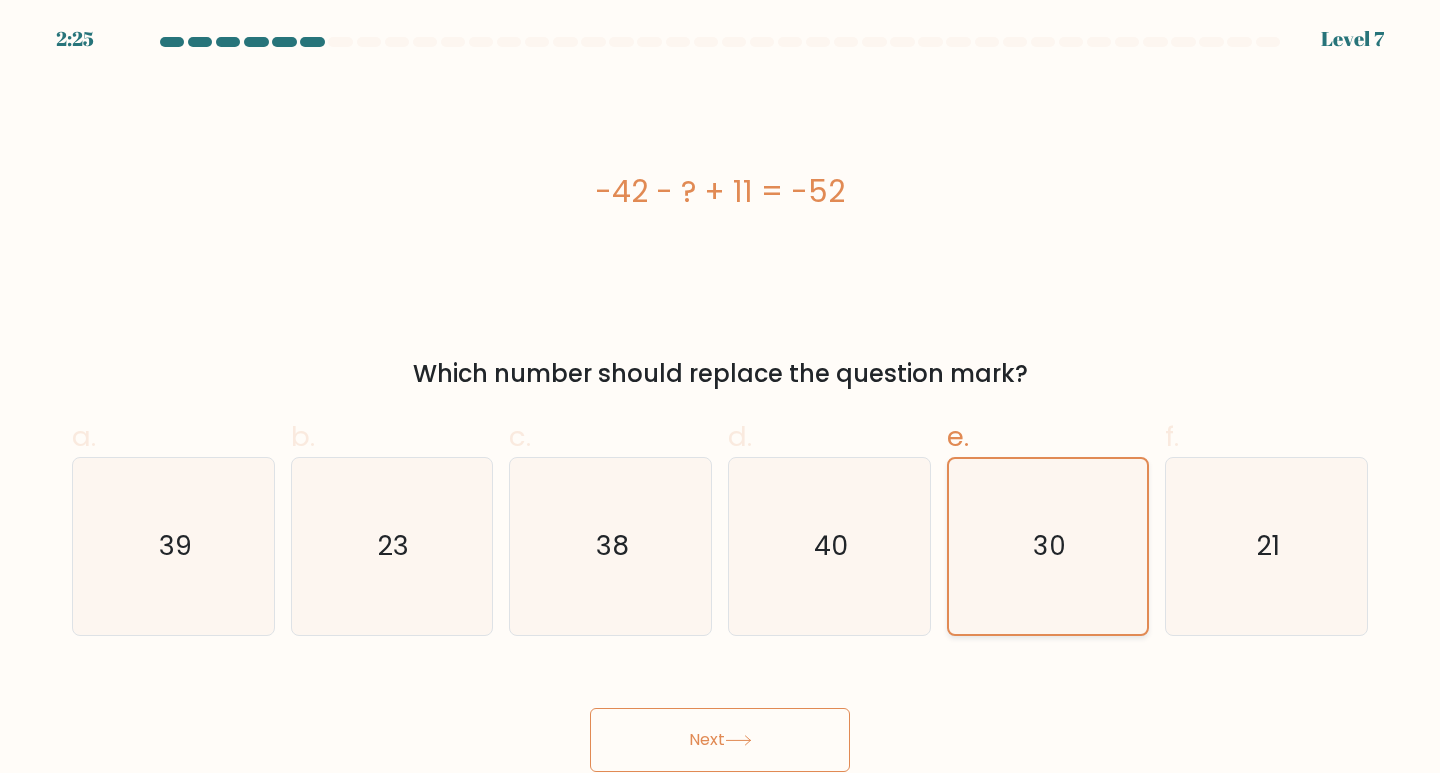 click on "30" 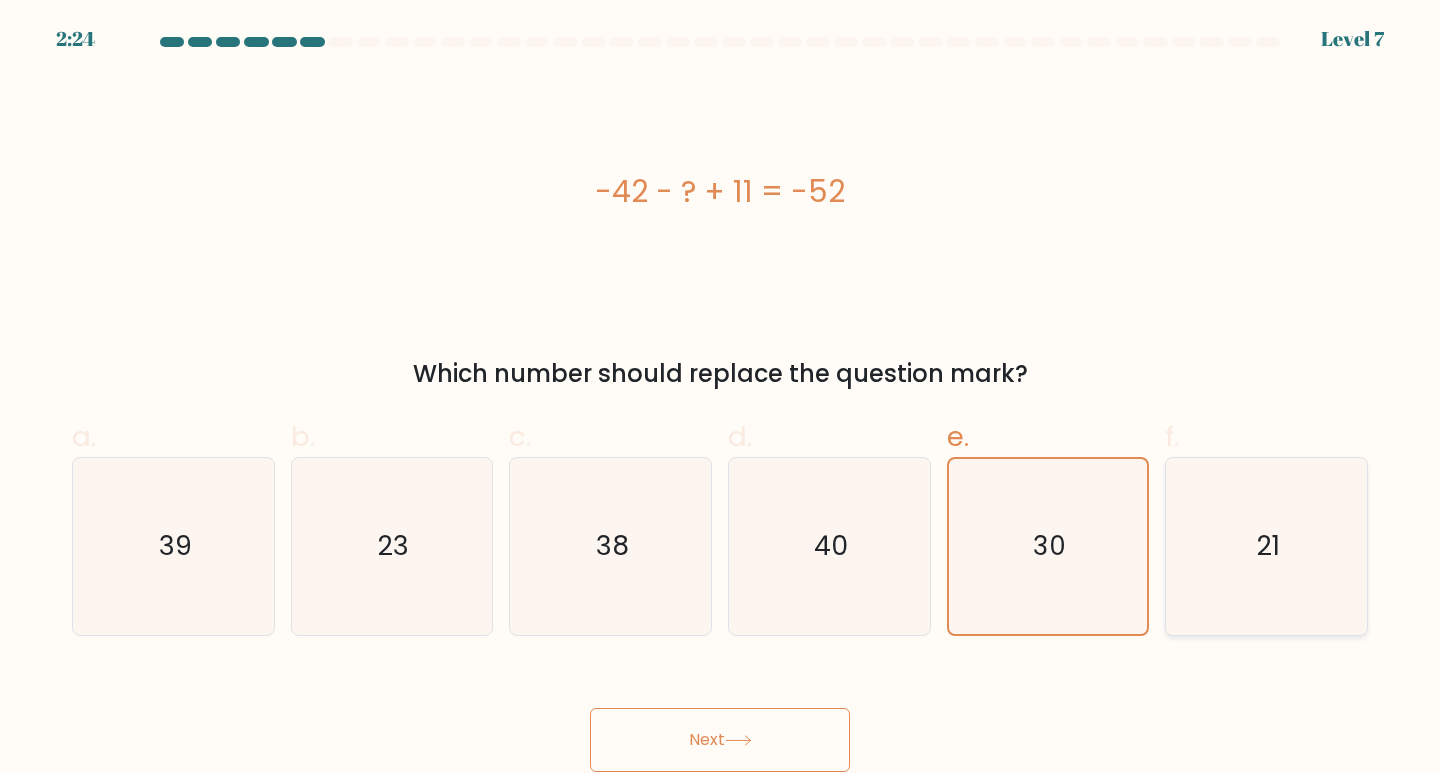 click on "21" 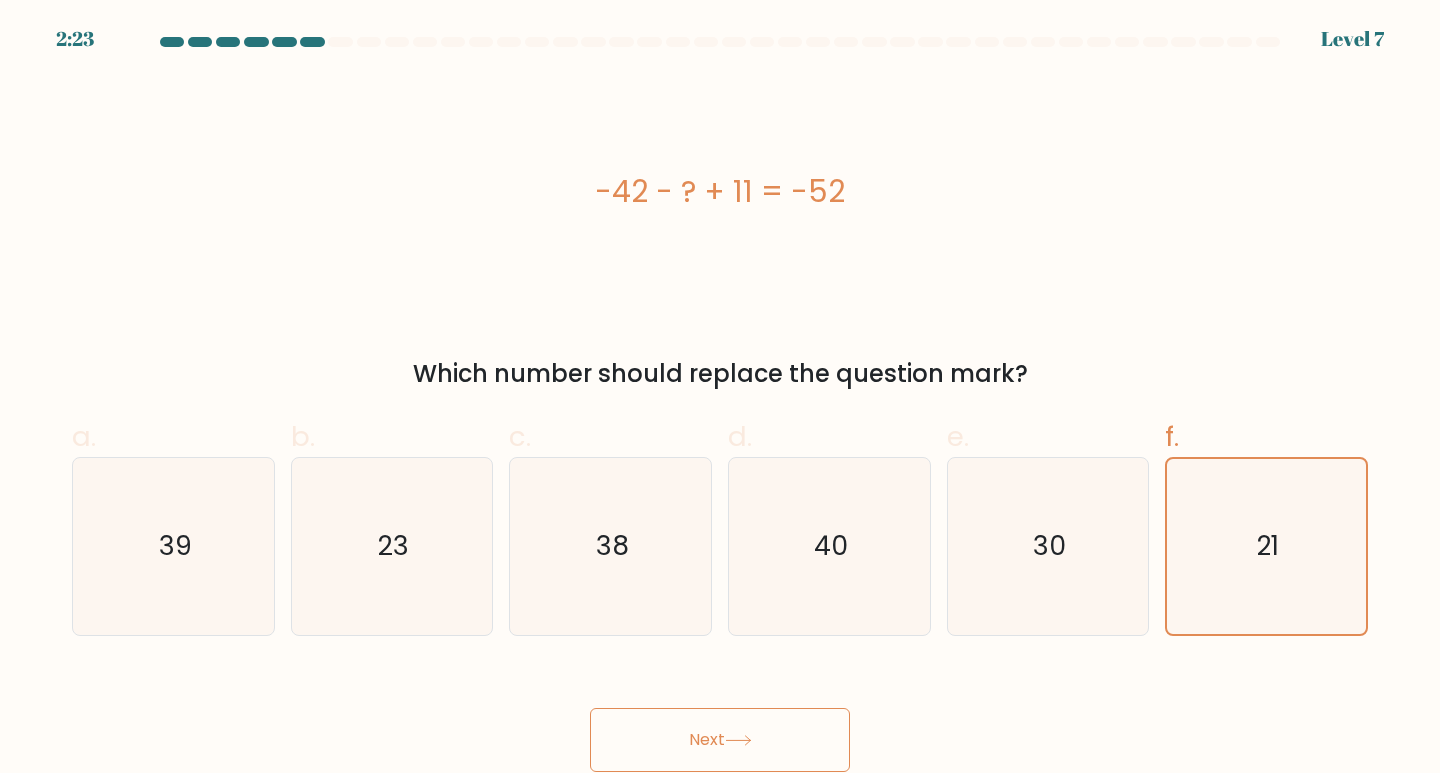 click on "Next" at bounding box center (720, 740) 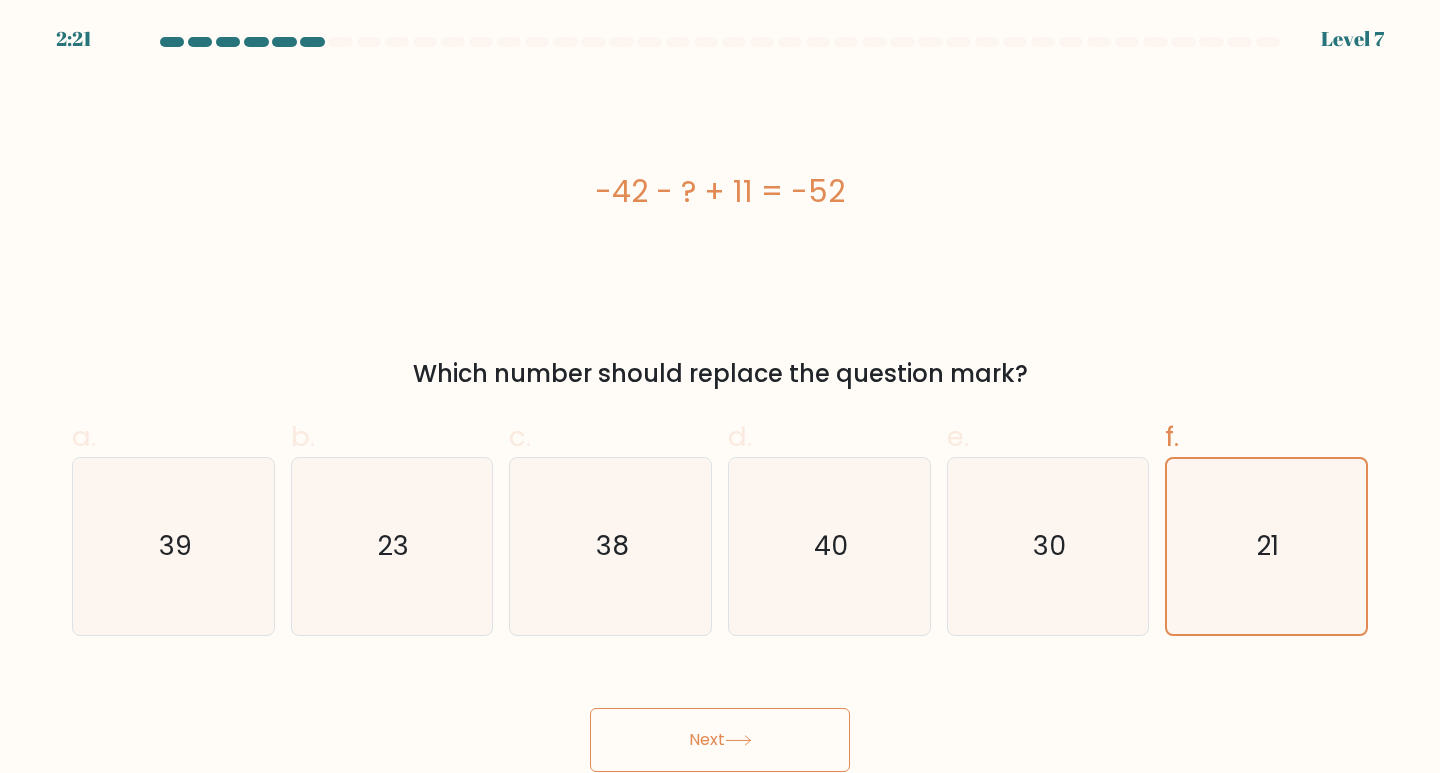 click on "Next" at bounding box center [720, 740] 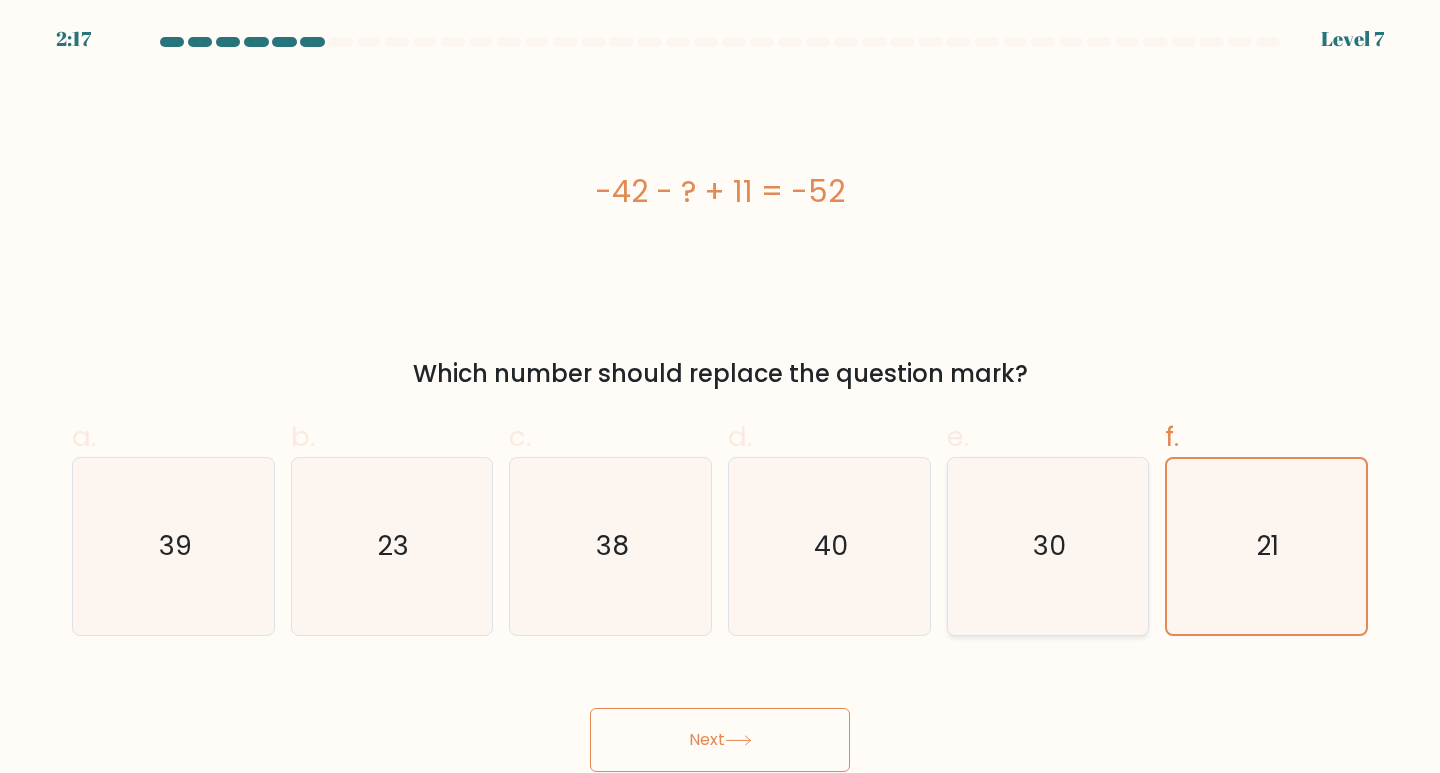 click on "30" 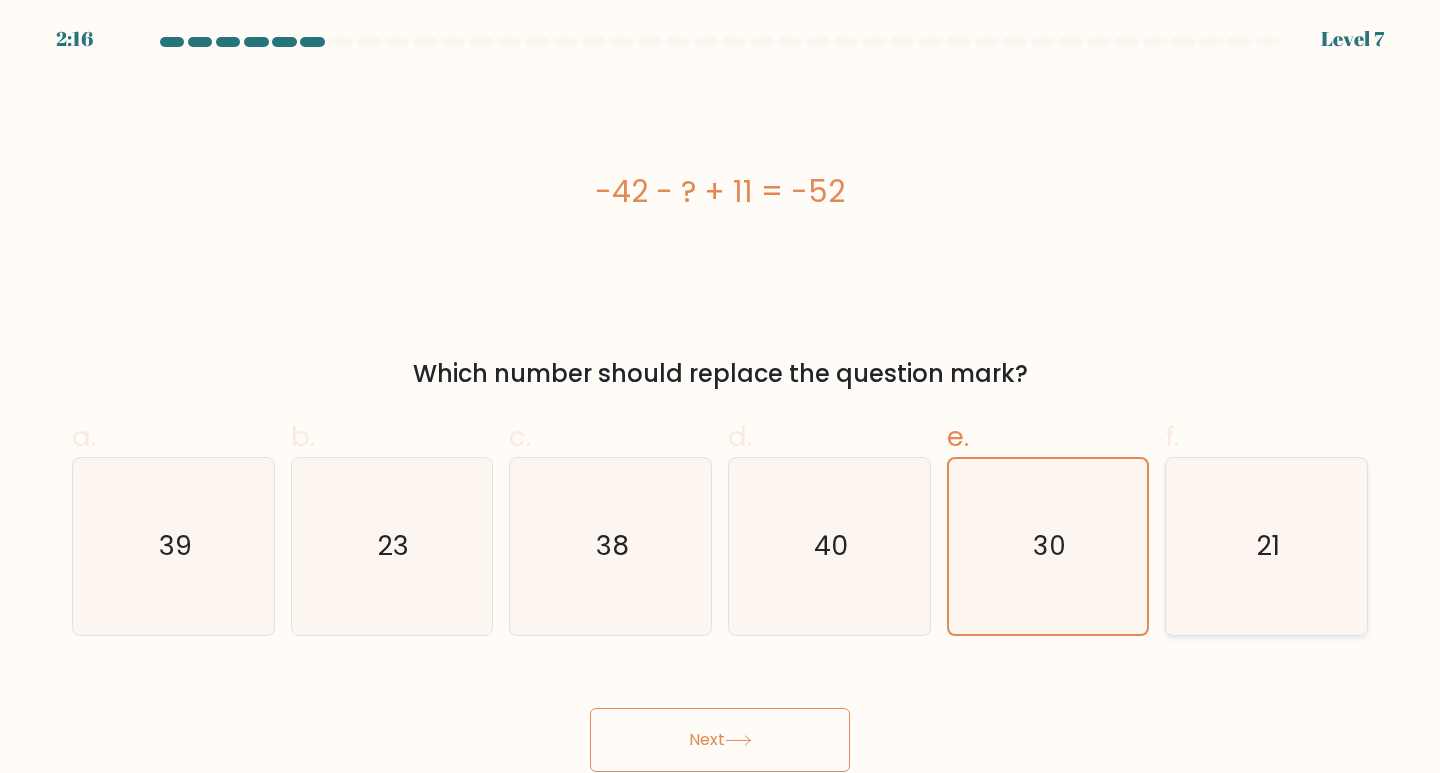 click on "21" 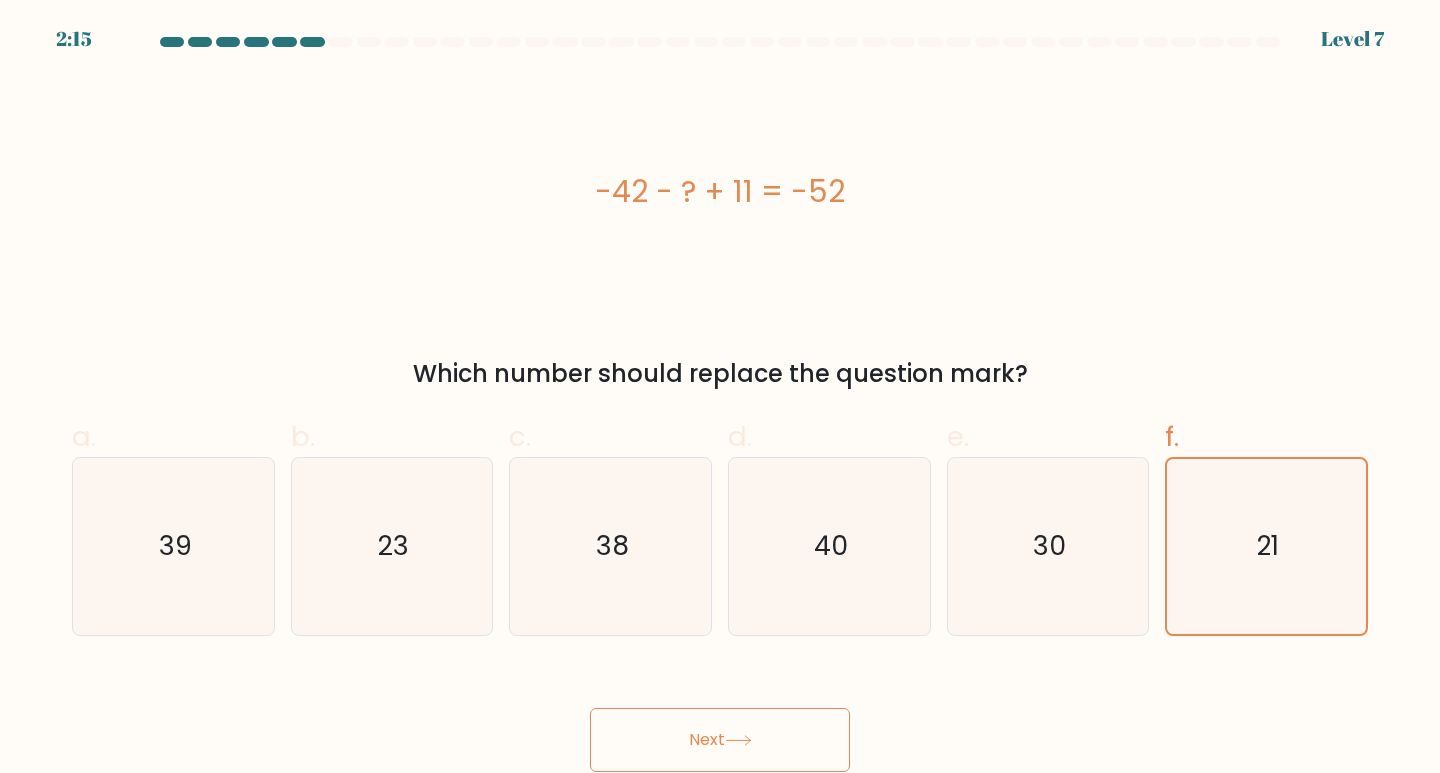 click on "Next" at bounding box center (720, 740) 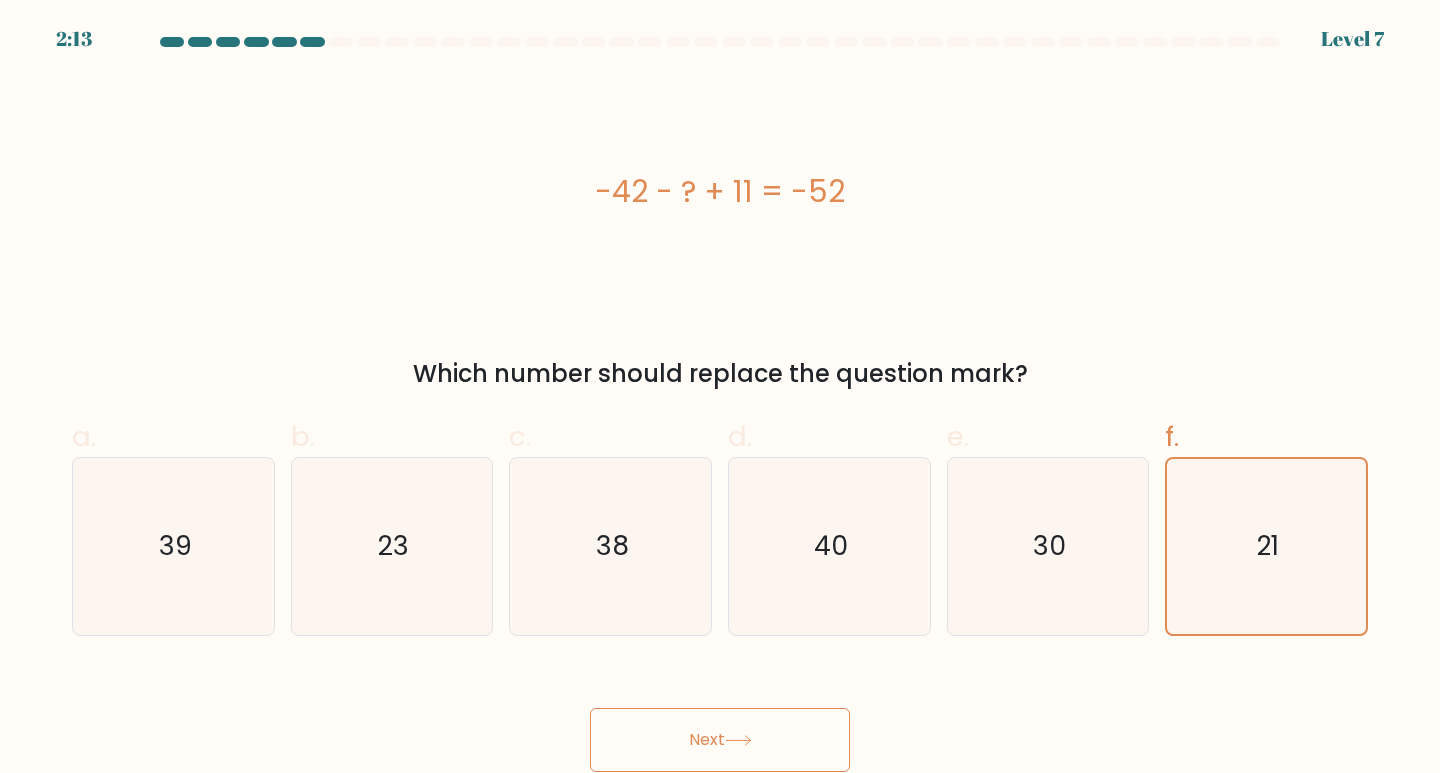 click on "Next" at bounding box center [720, 740] 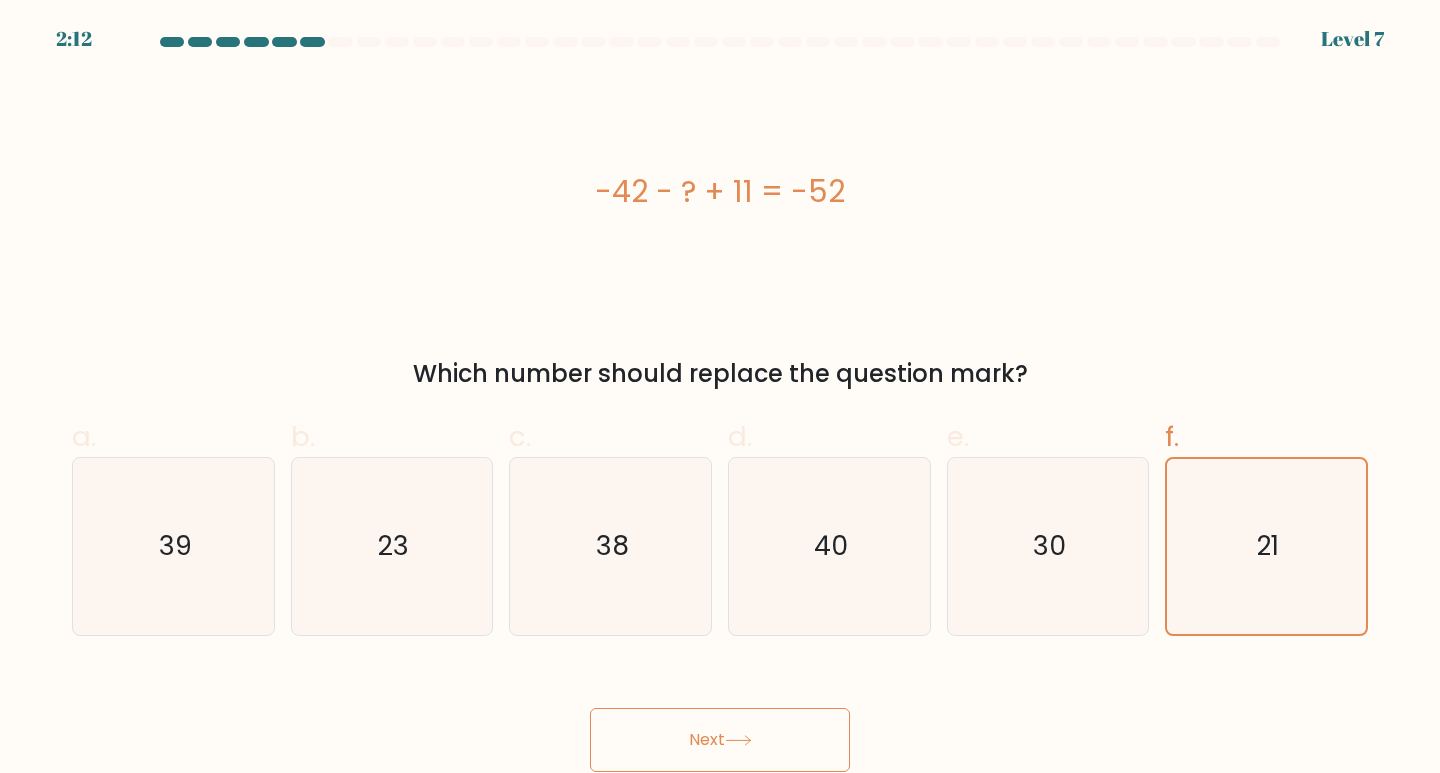 click on "Next" at bounding box center (720, 740) 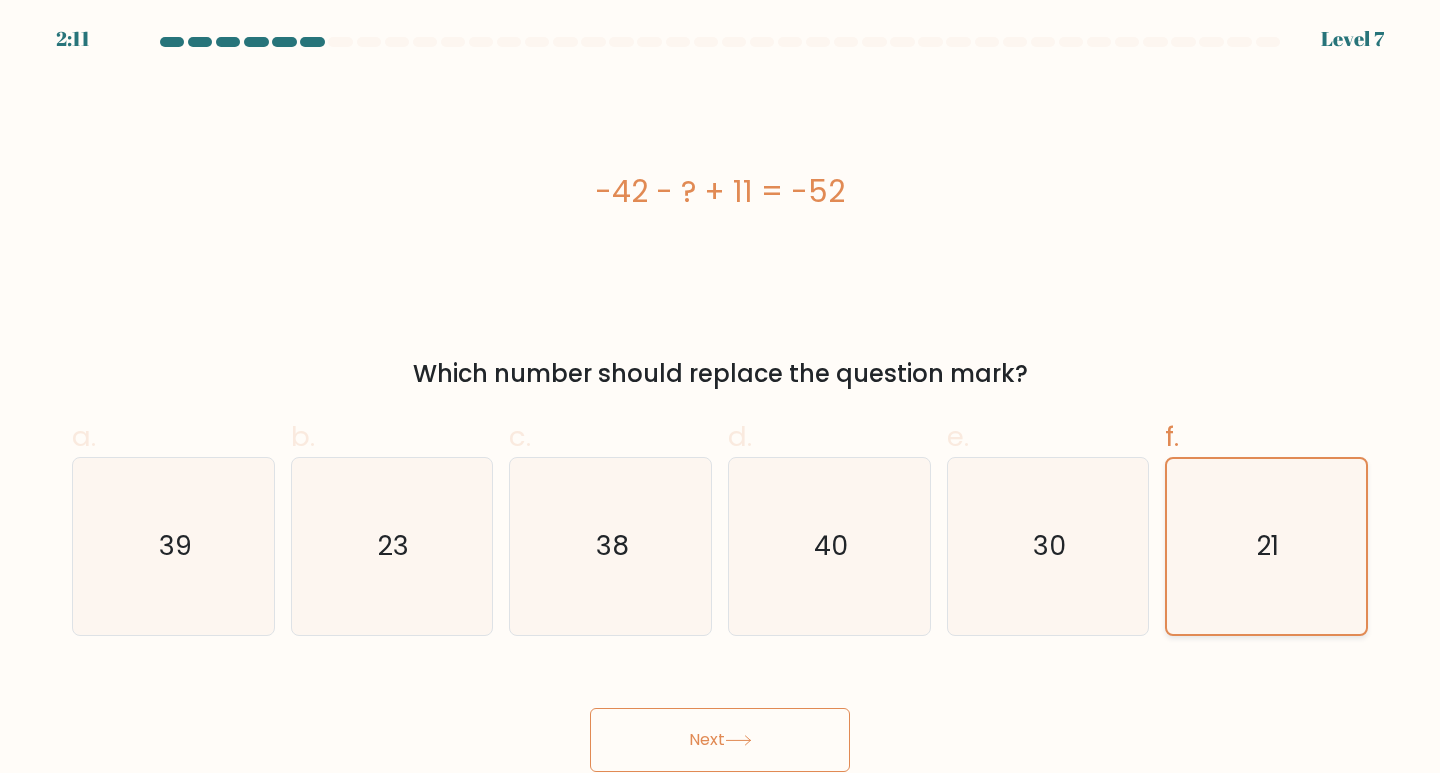 click on "21" 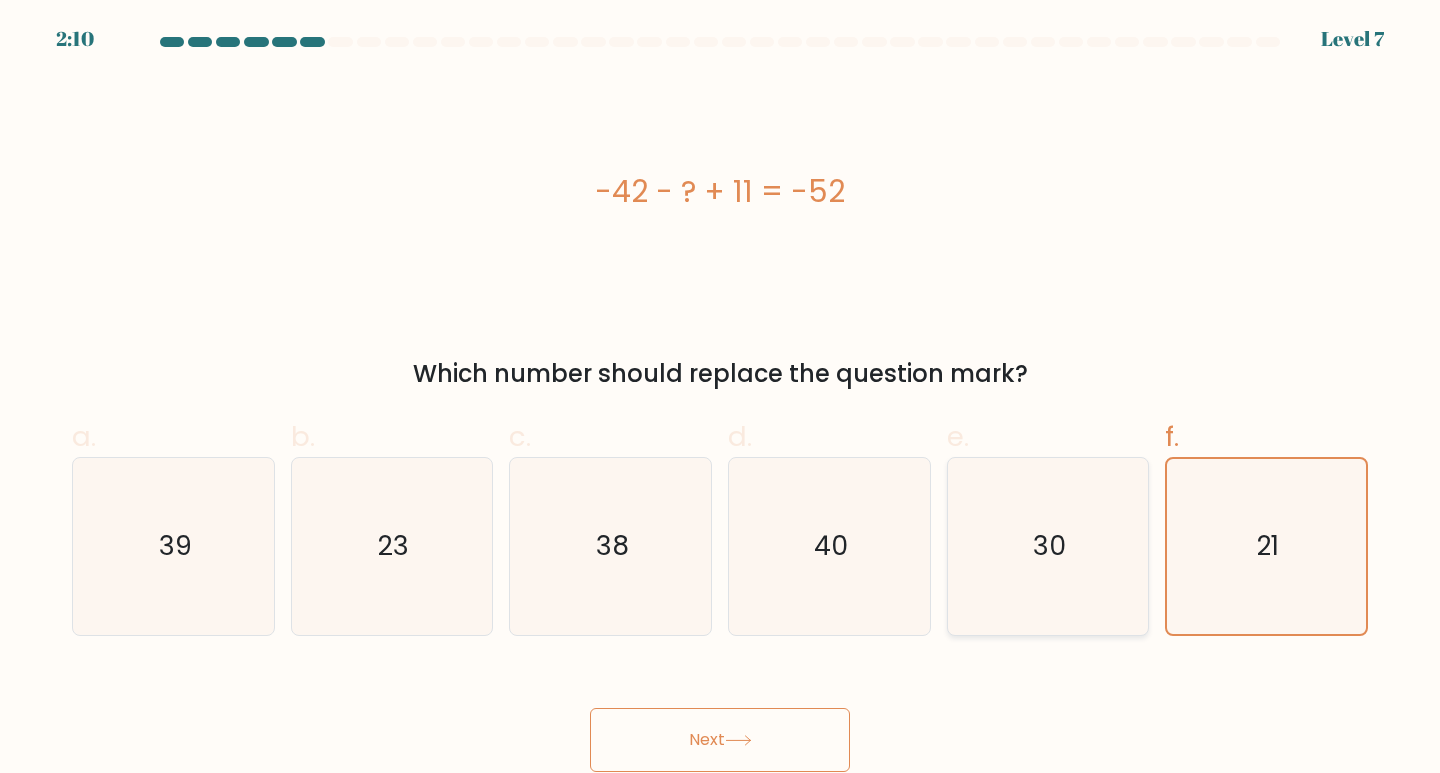 click on "30" 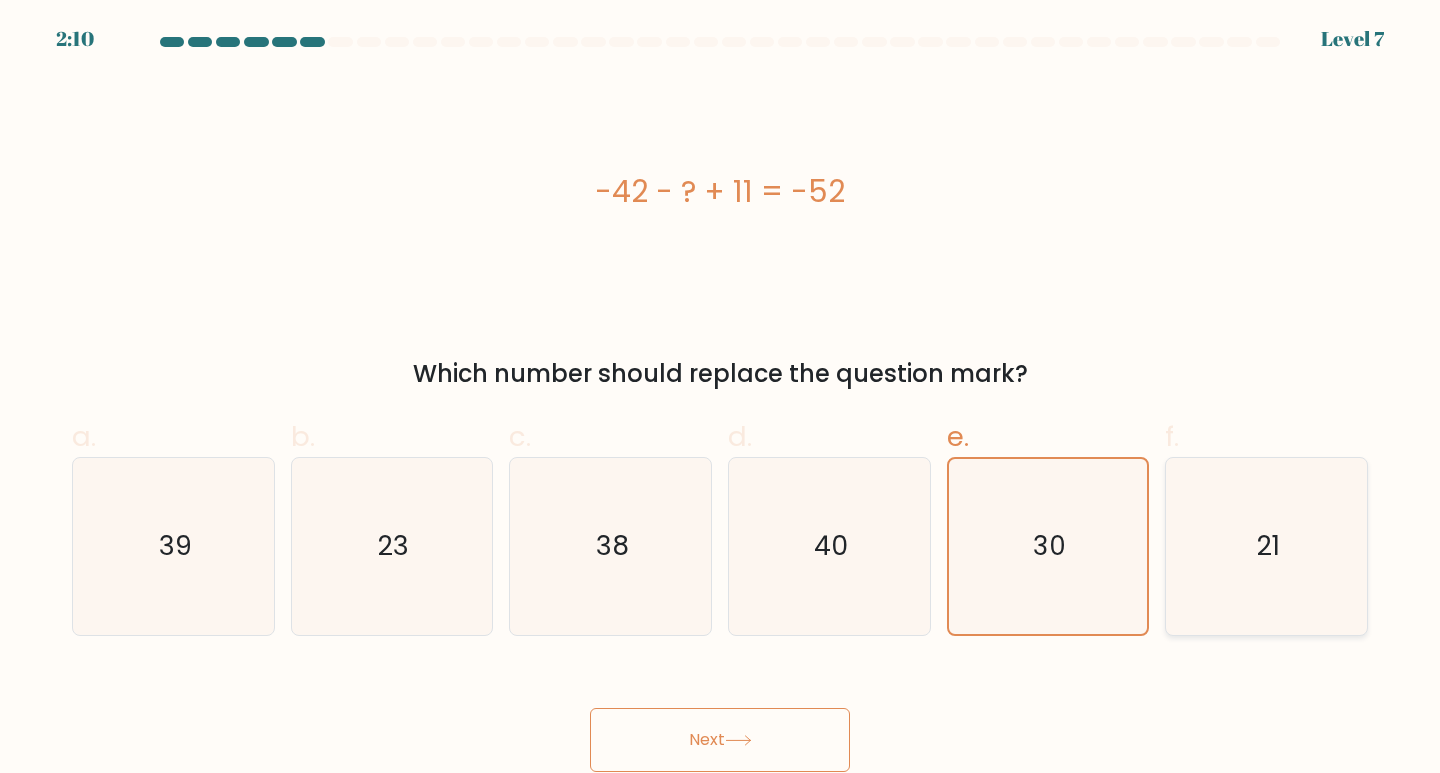 click on "21" 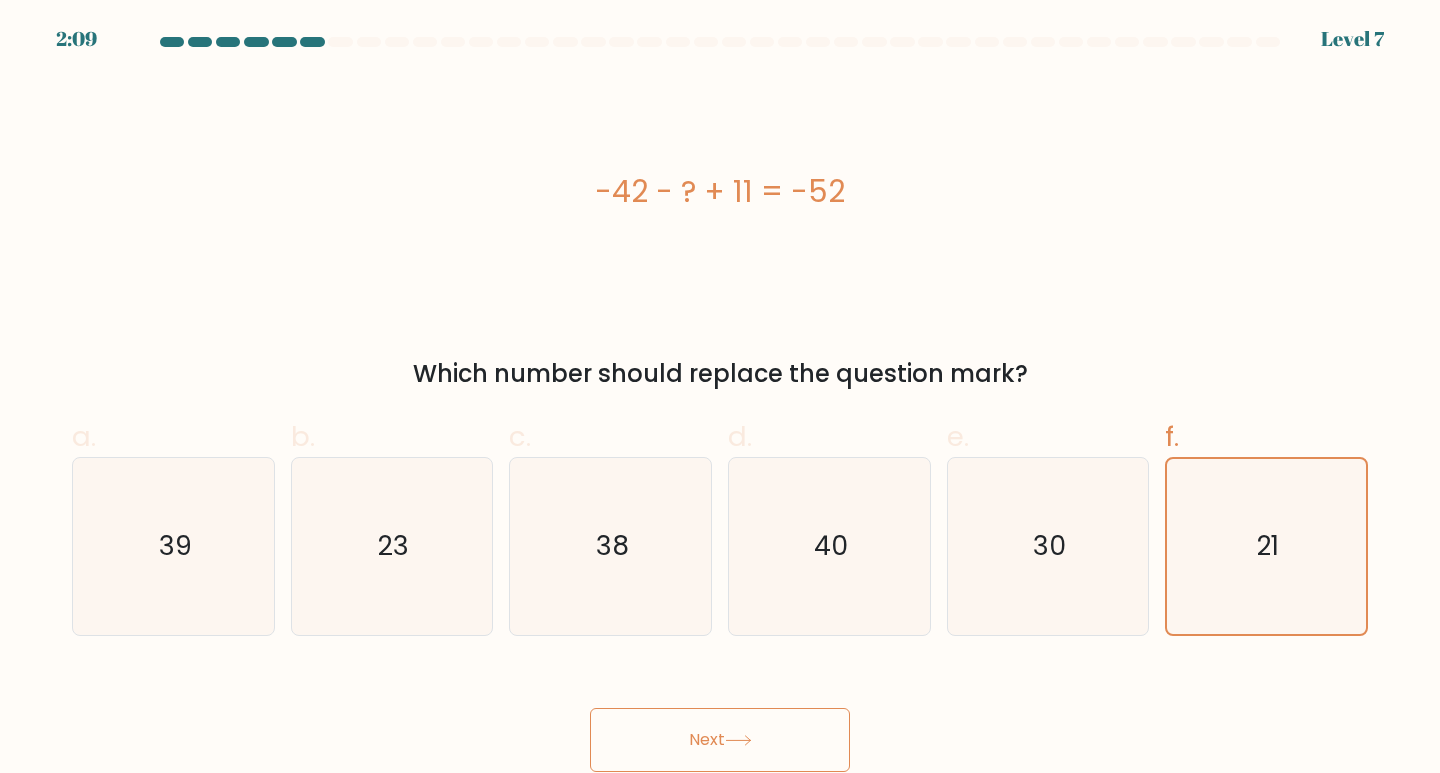 click 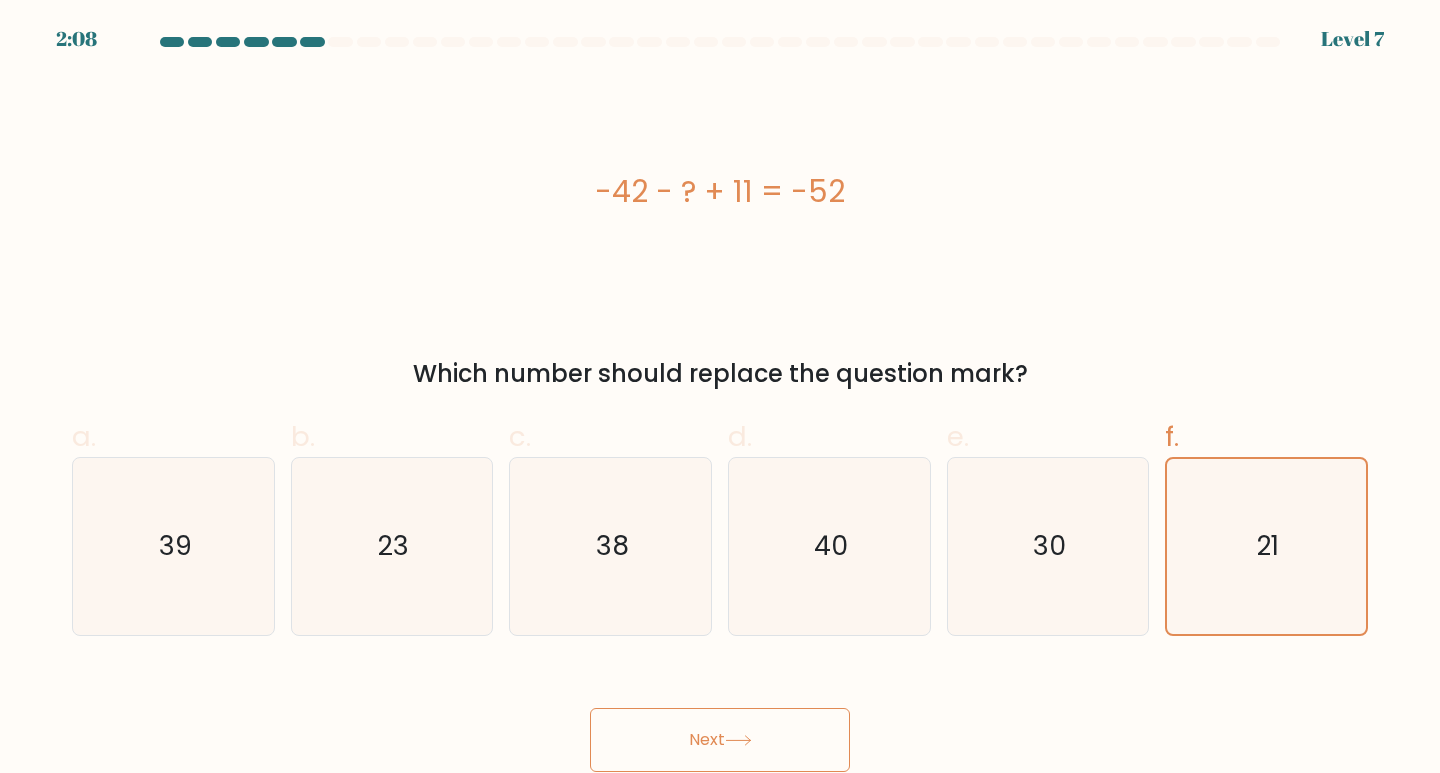 click 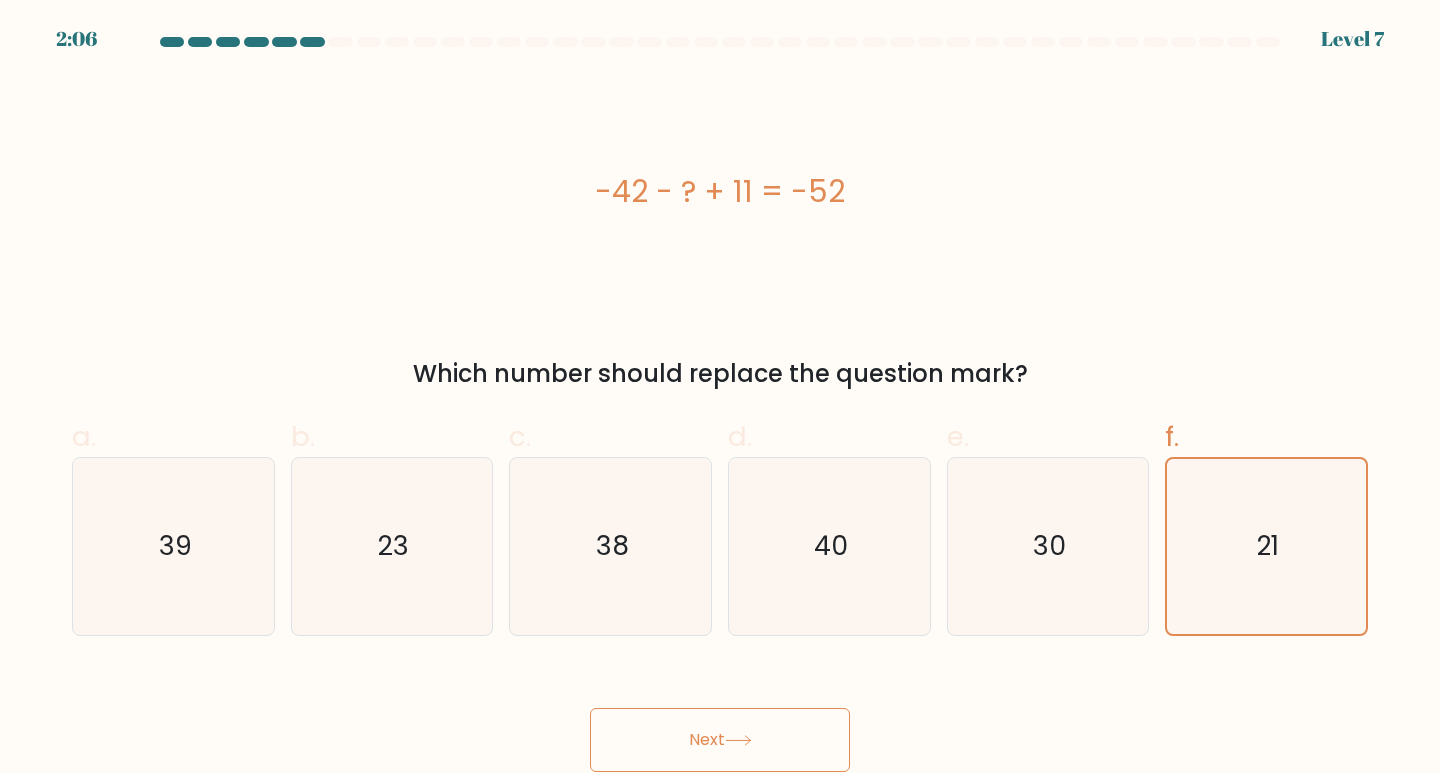 click at bounding box center (340, 42) 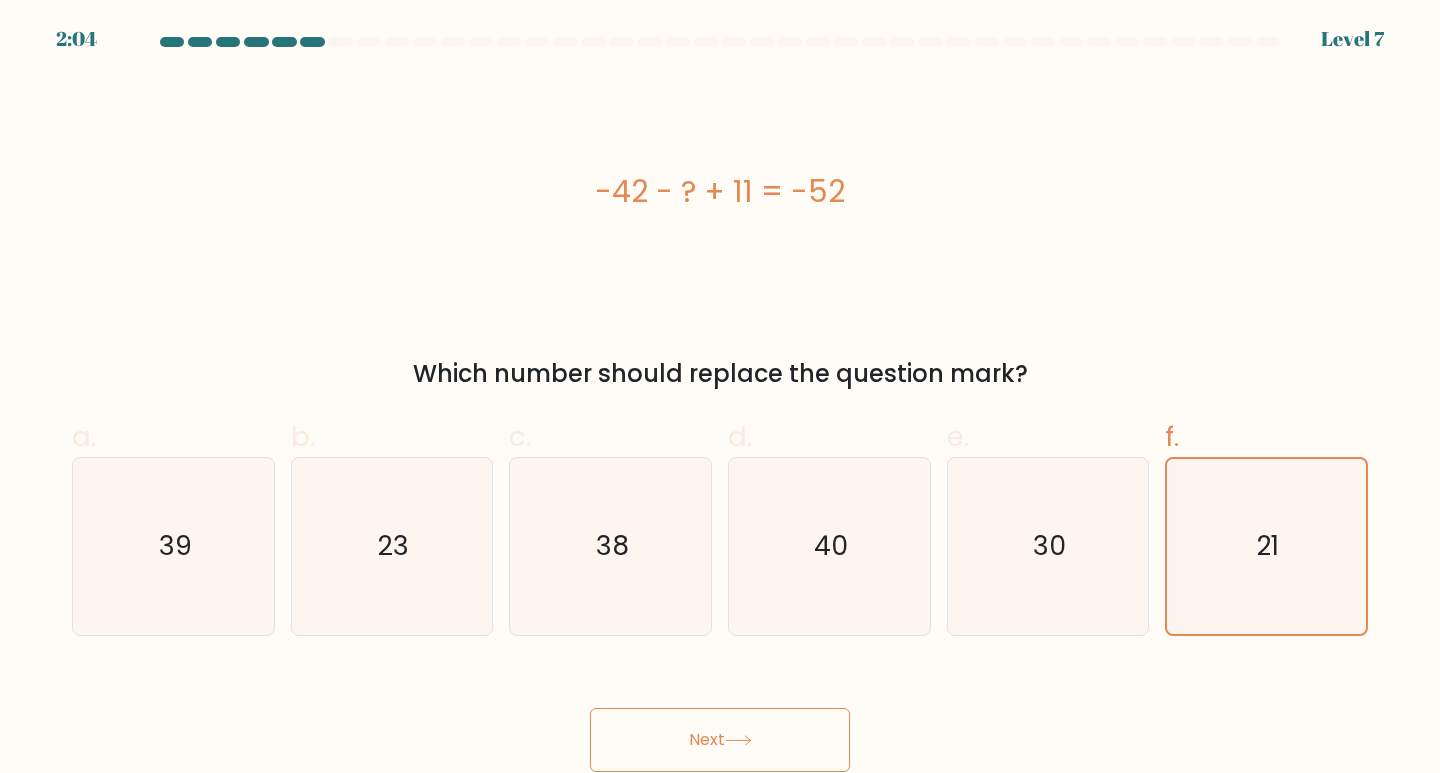 click on "Next" at bounding box center [720, 740] 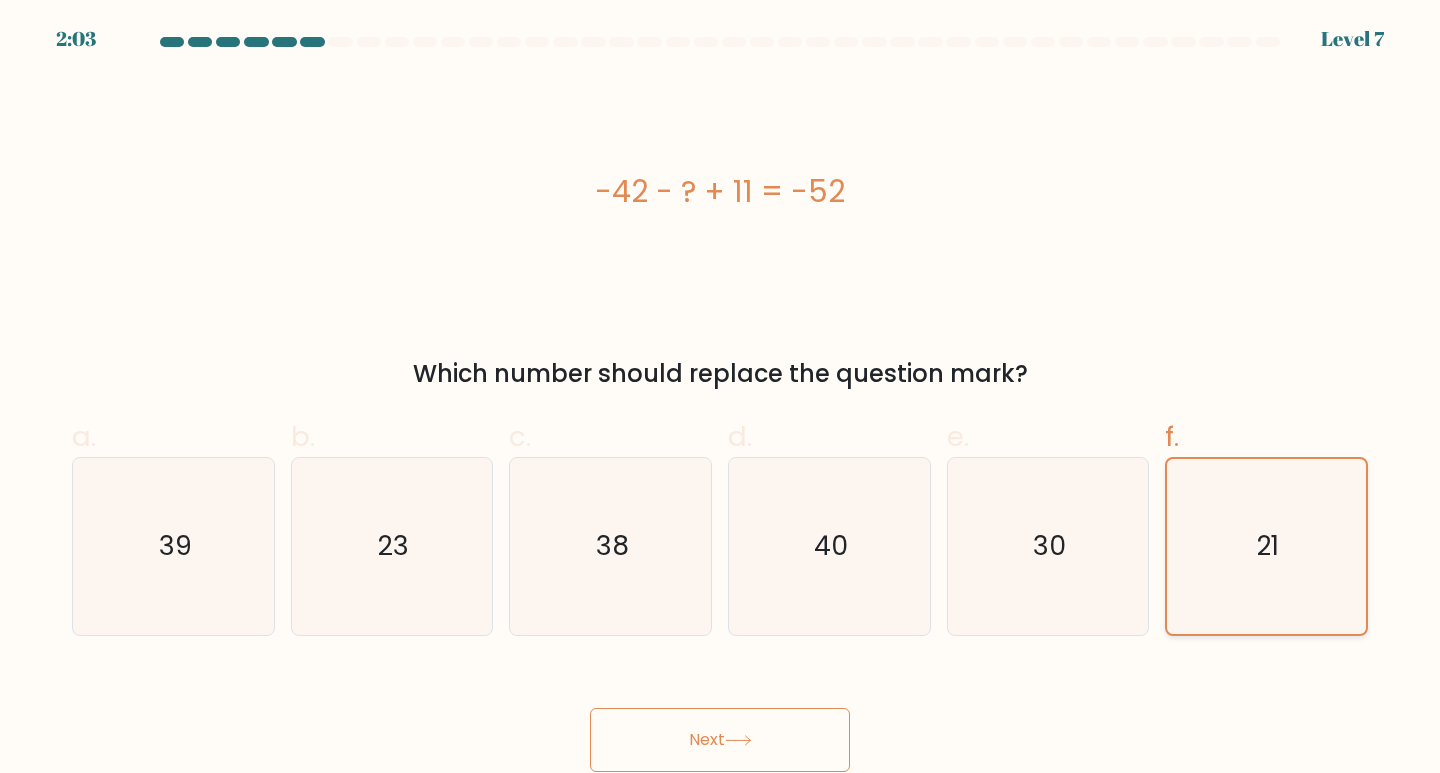 click on "21" 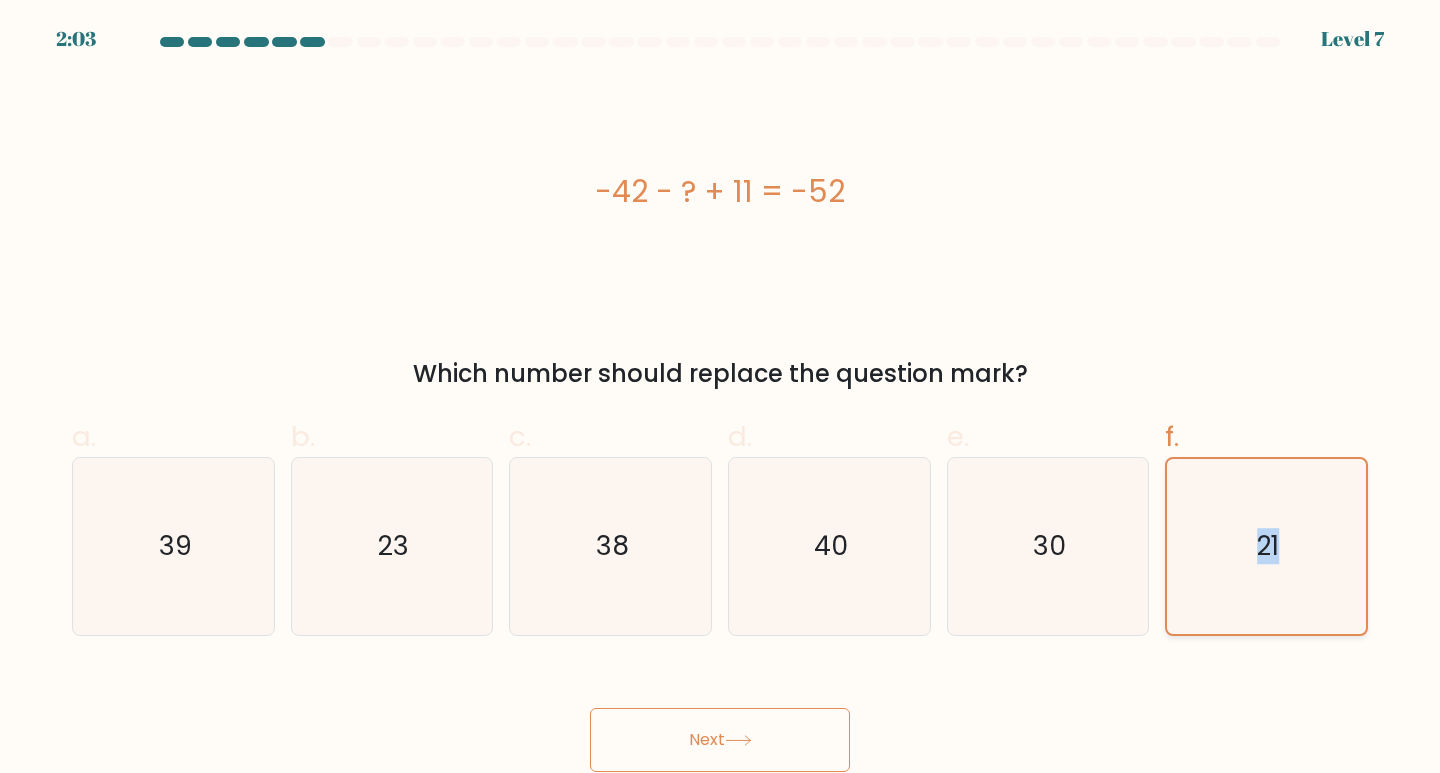 click on "21" 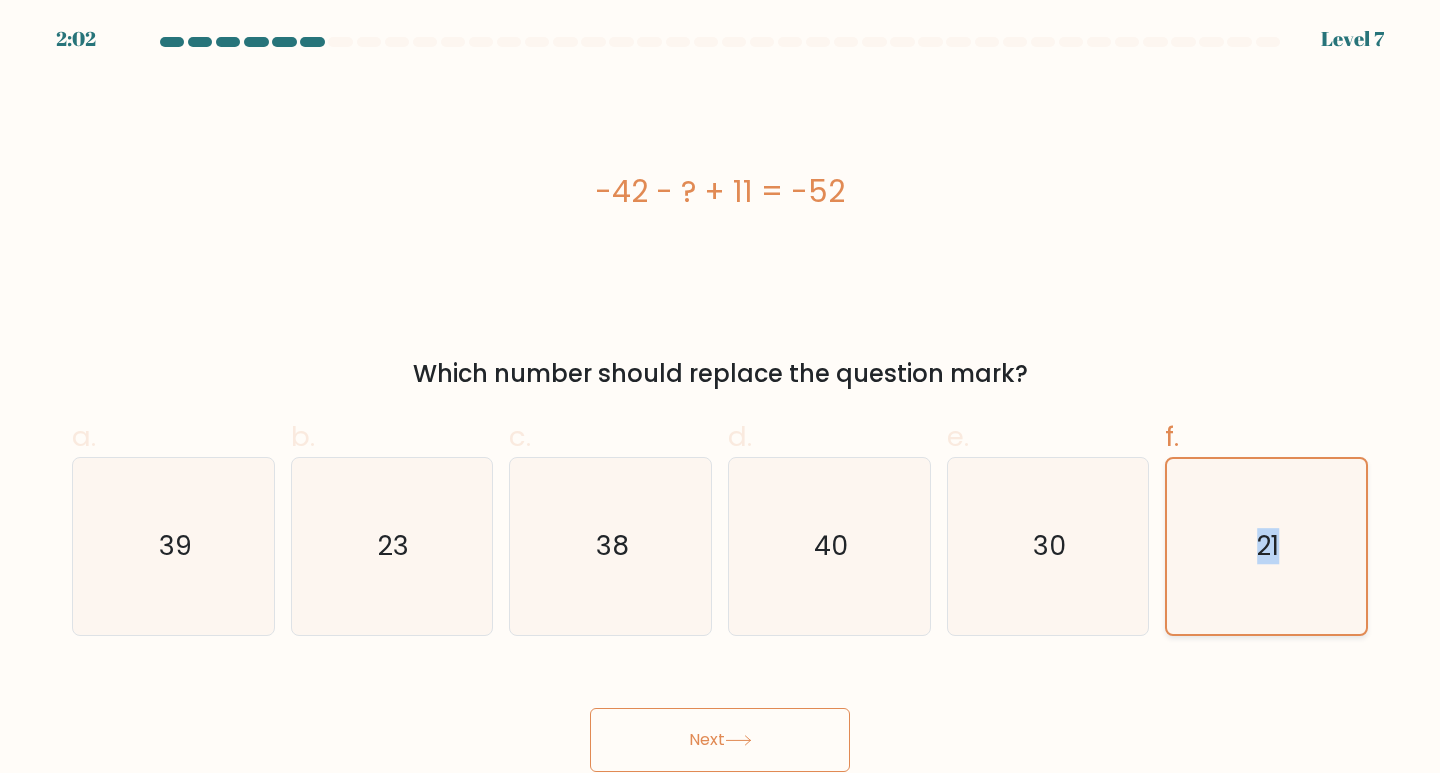 click on "21" 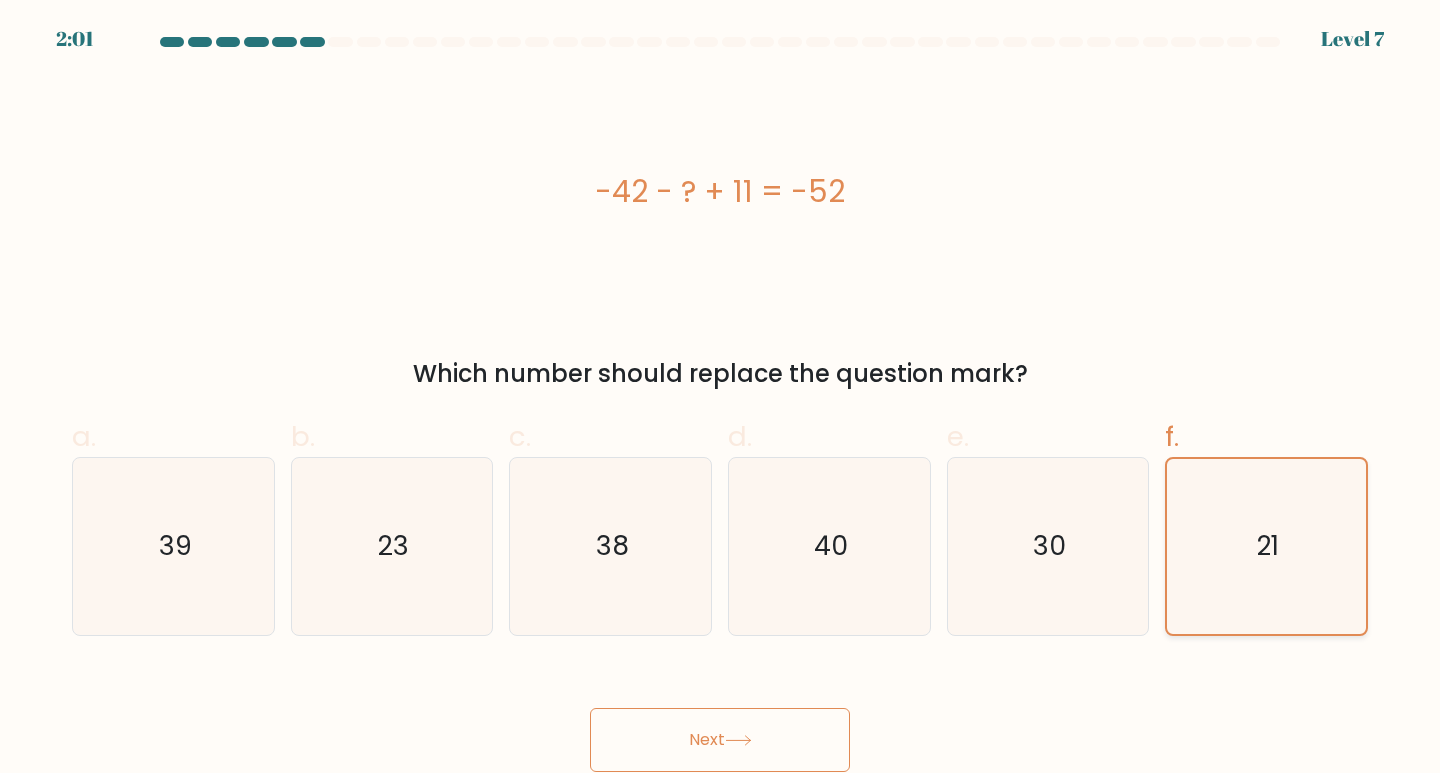 click on "21" 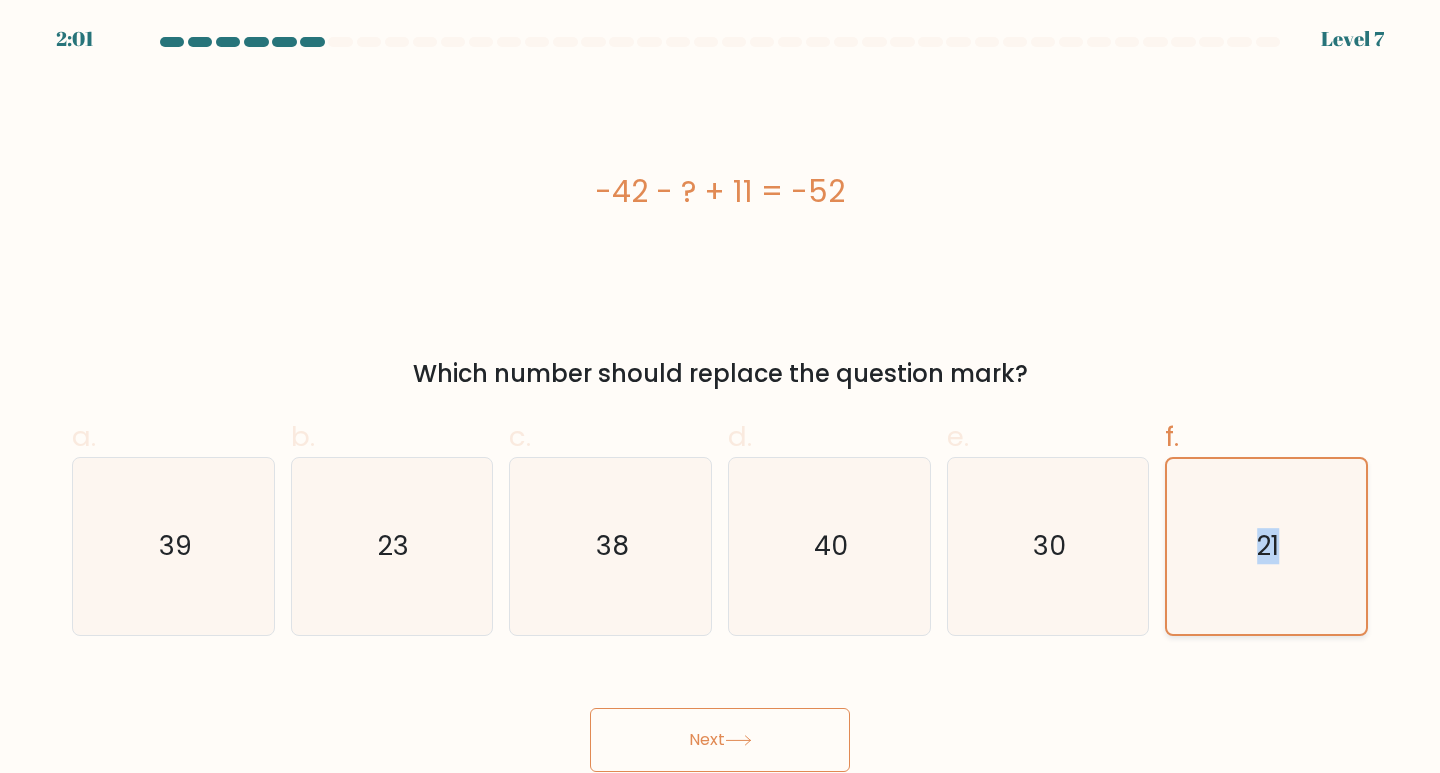click on "21" 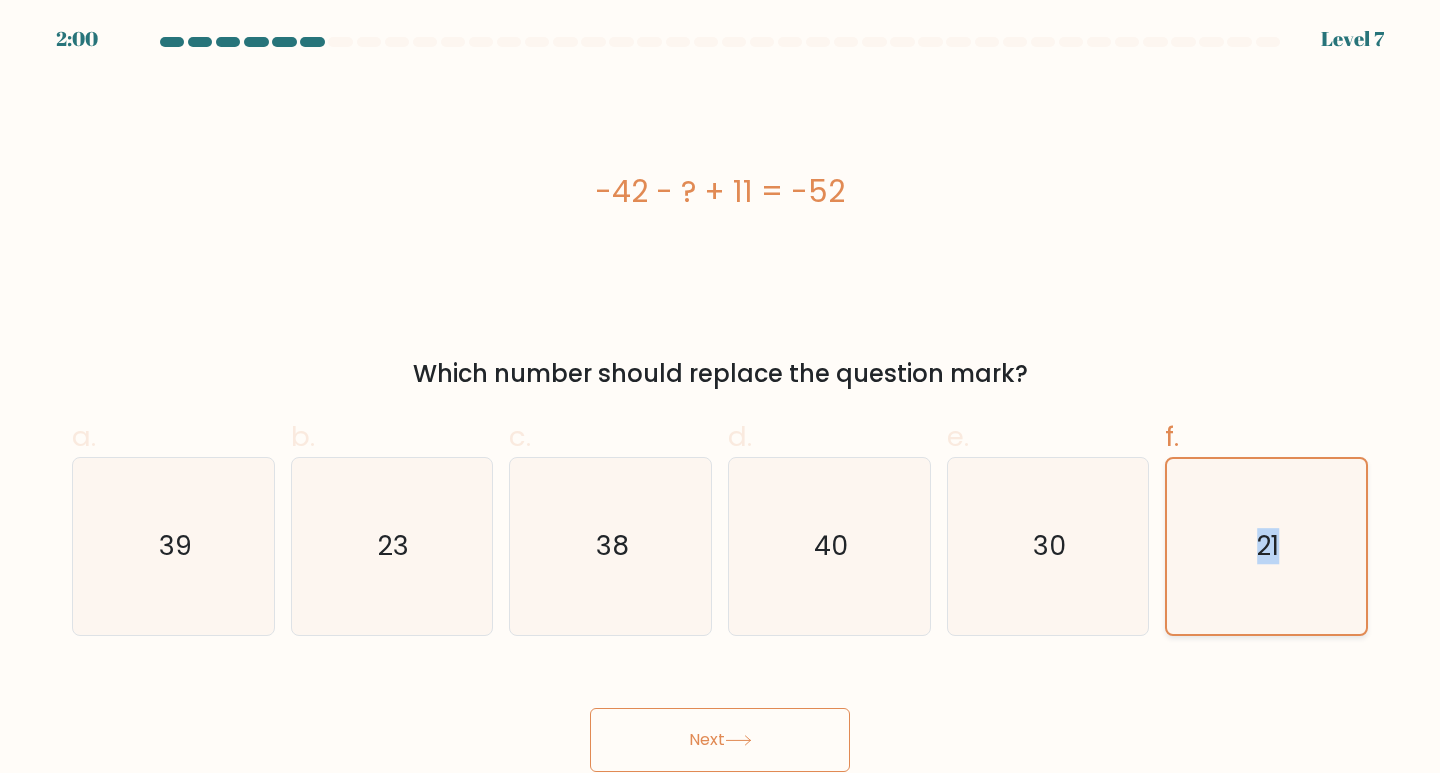 click on "21" 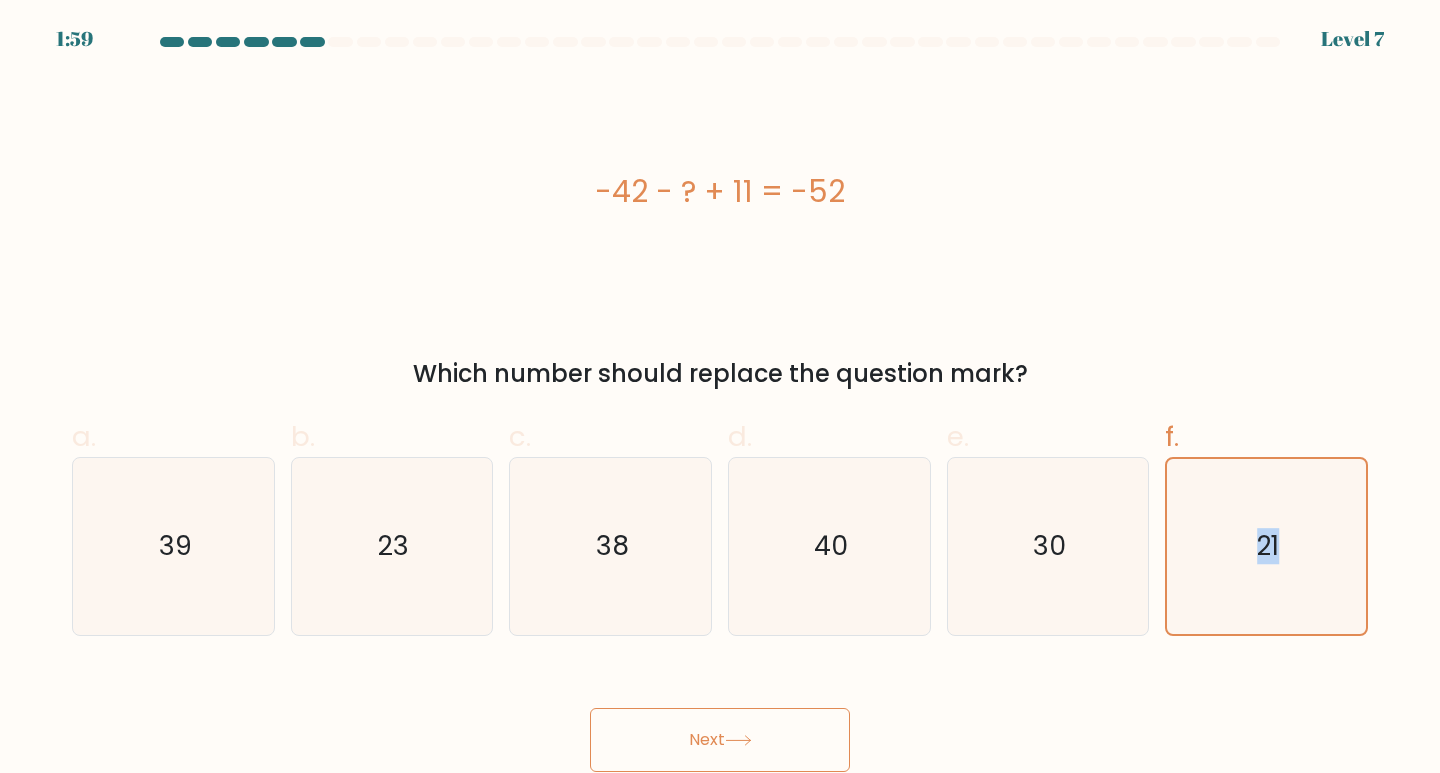 click on "Next" at bounding box center [720, 740] 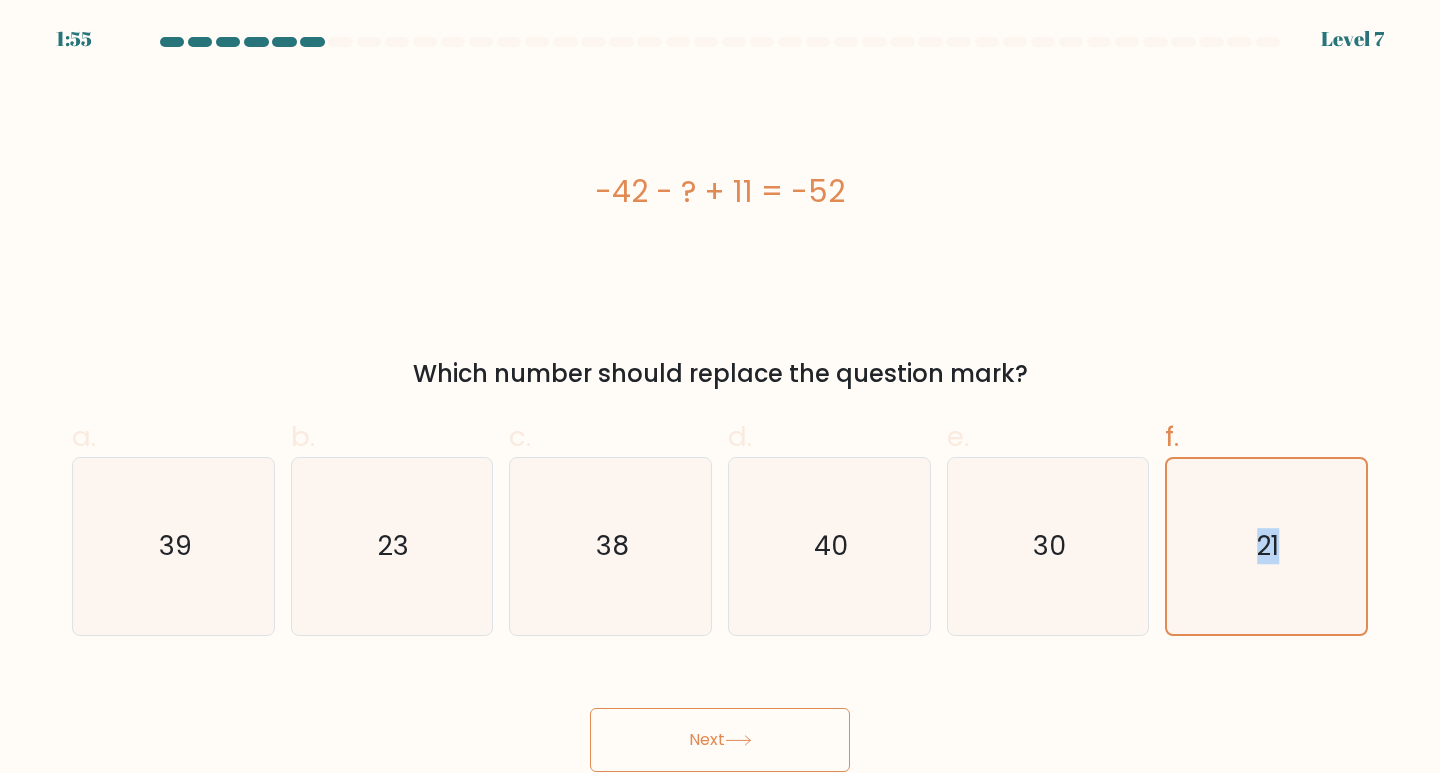 click on "Next" at bounding box center [720, 740] 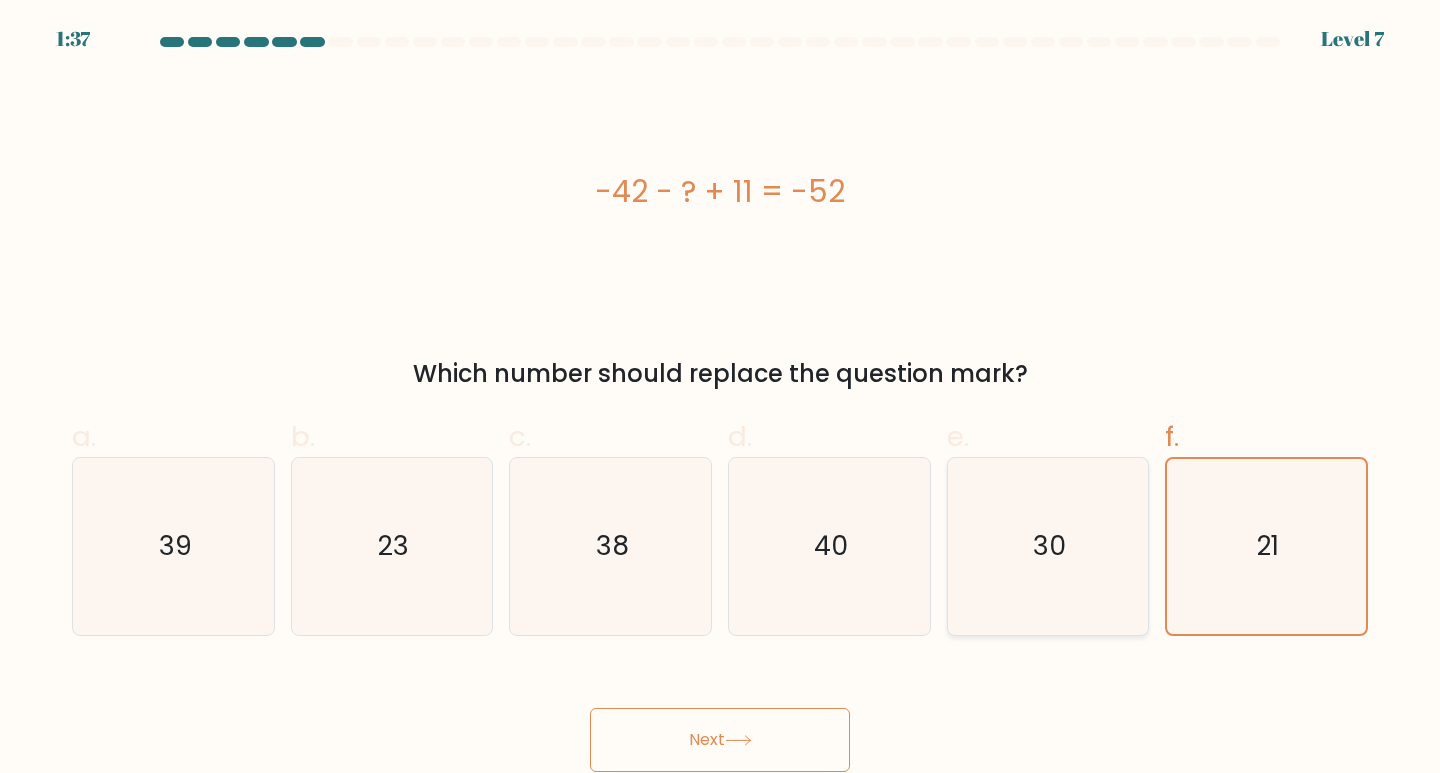 click on "30" 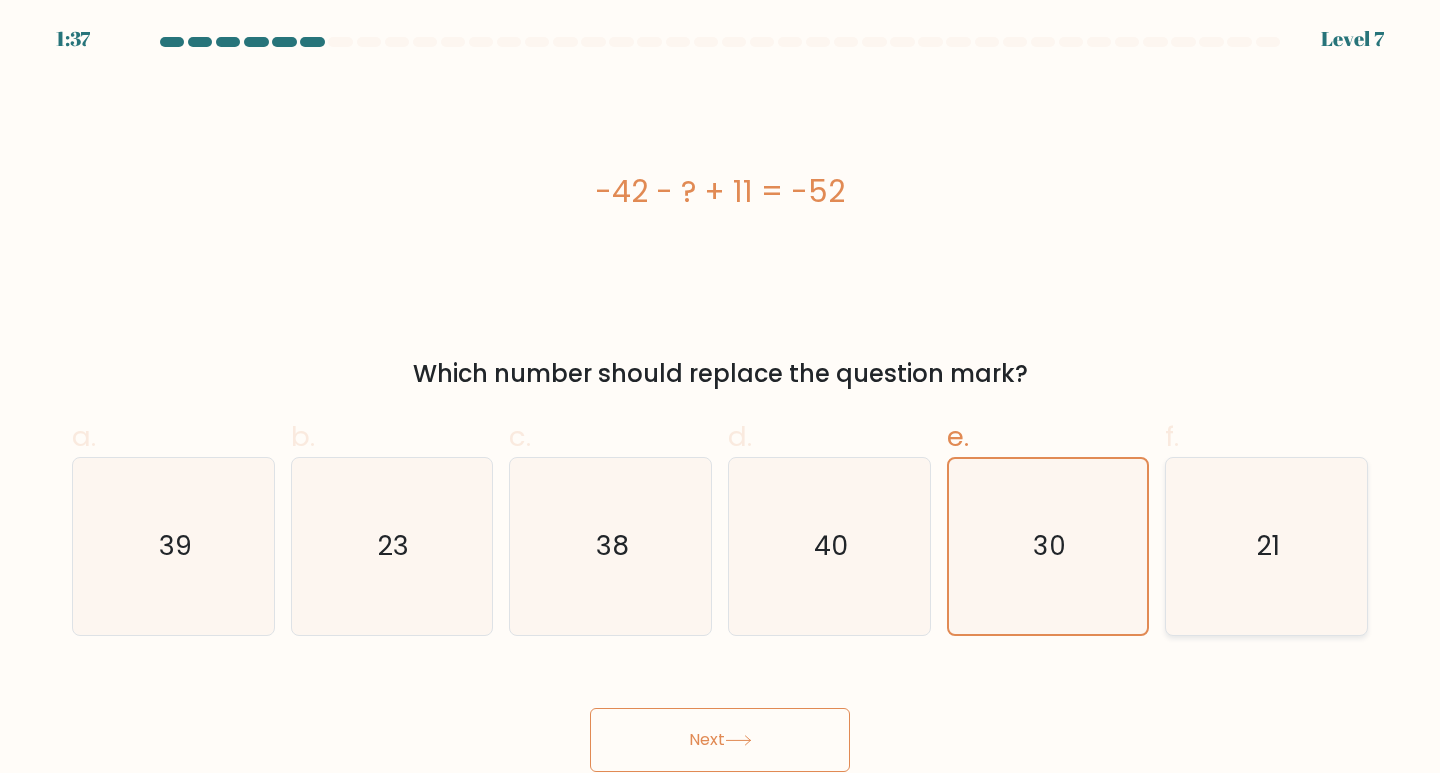 click on "21" 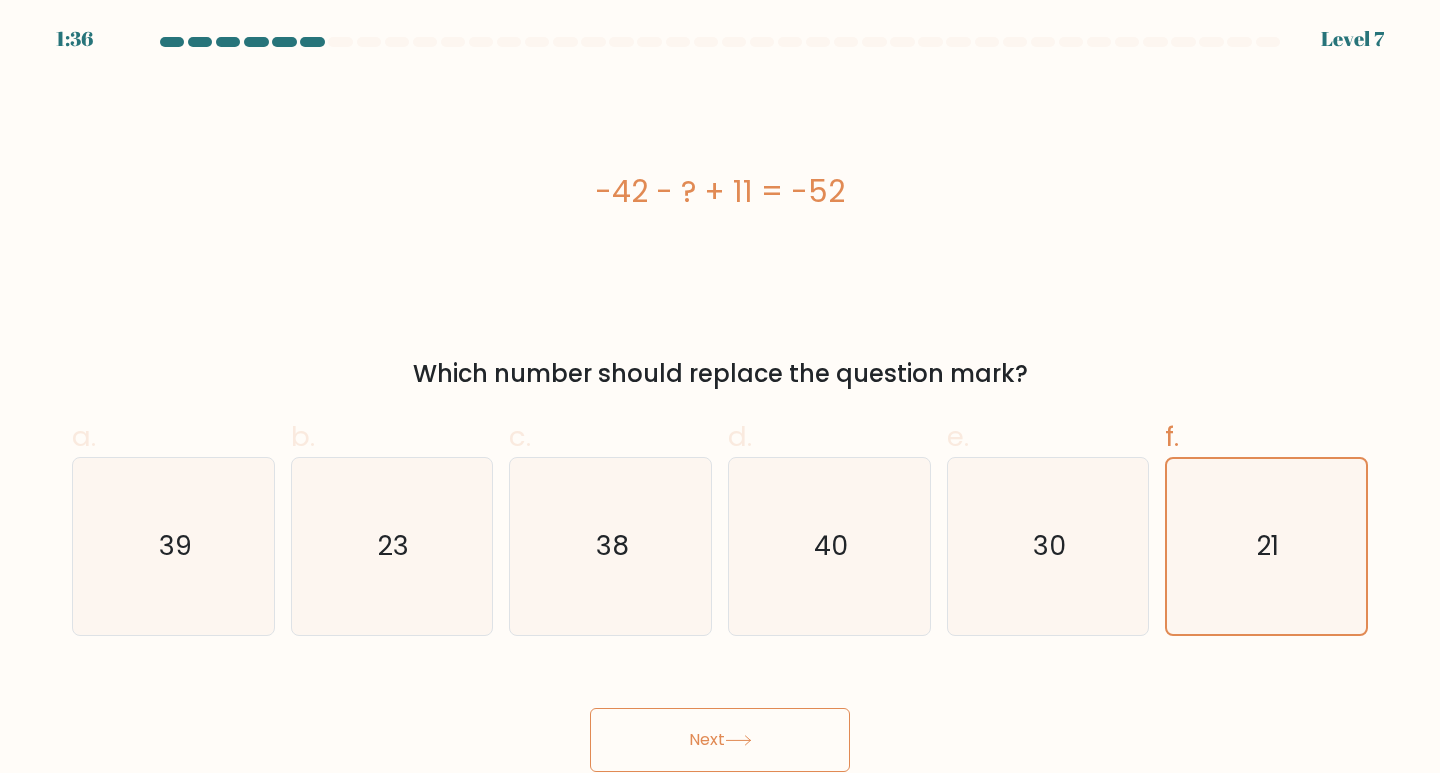 click on "Next" at bounding box center [720, 740] 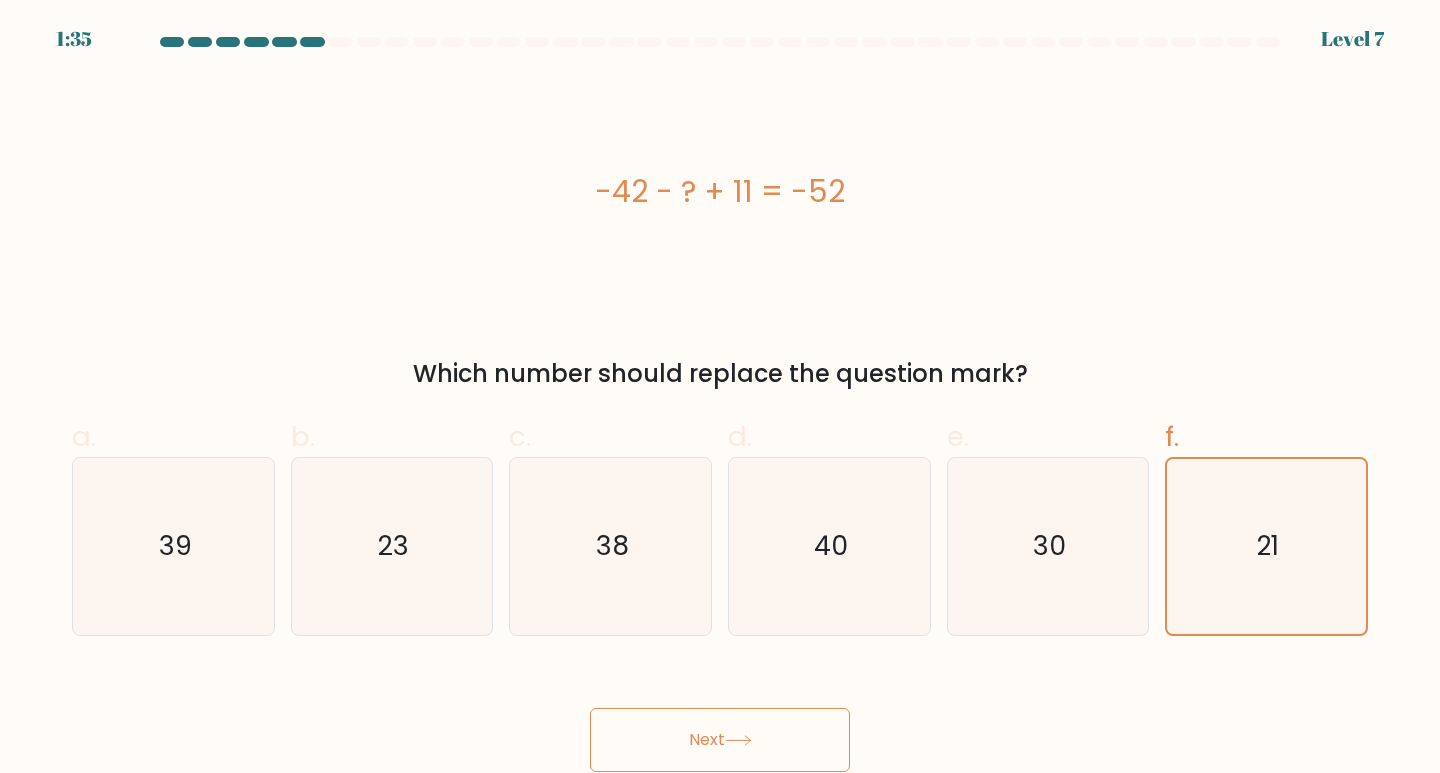 click on "Next" at bounding box center [720, 740] 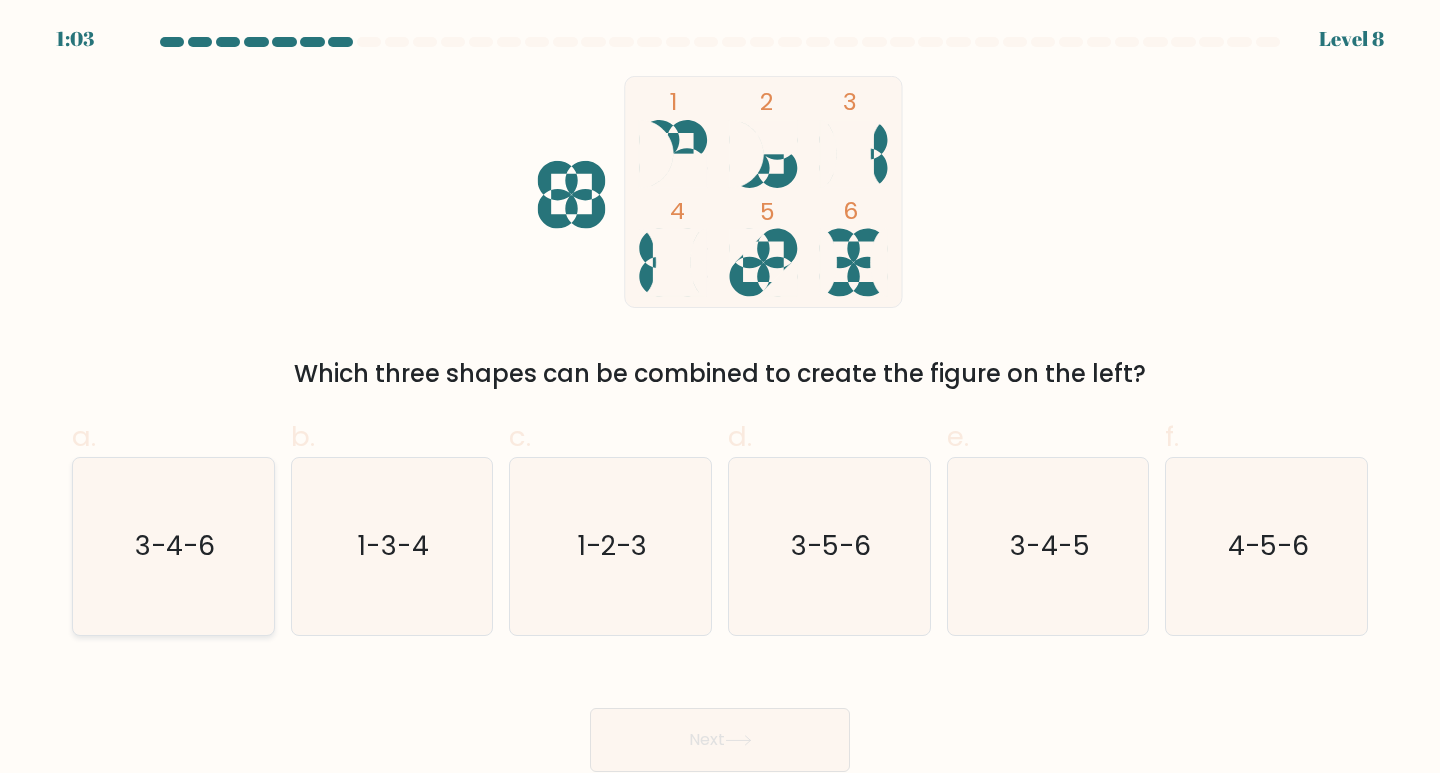 click on "3-4-6" 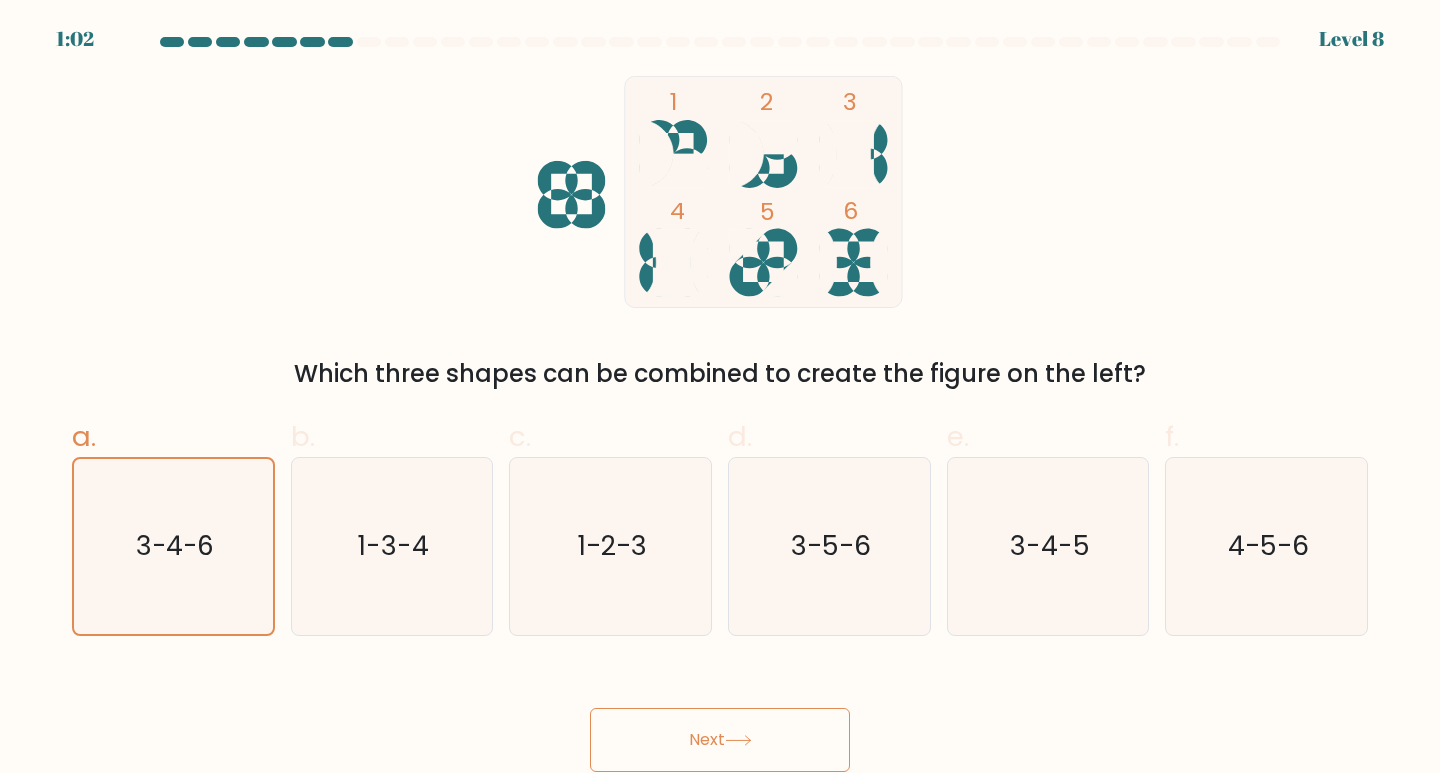 click on "Next" at bounding box center [720, 740] 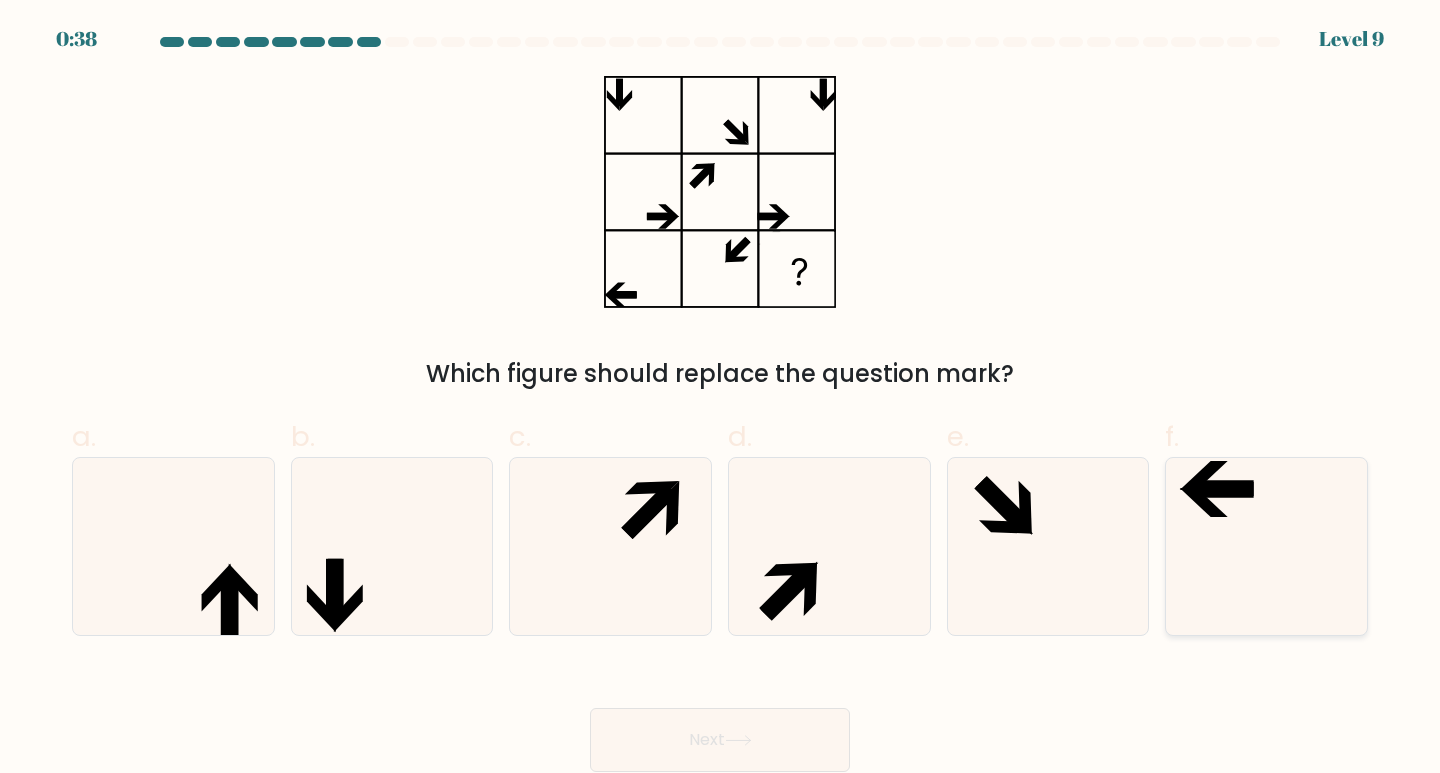 click 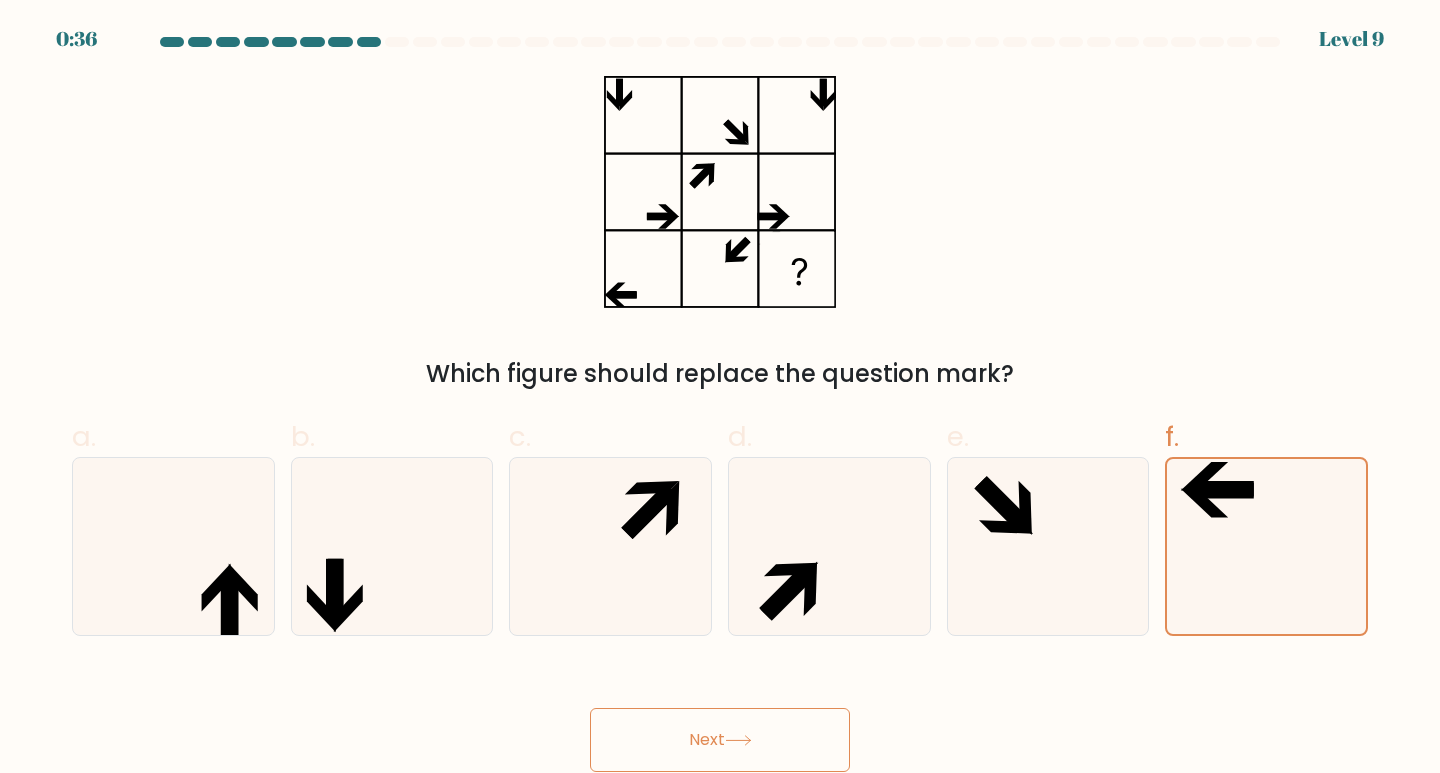 click on "Next" at bounding box center (720, 740) 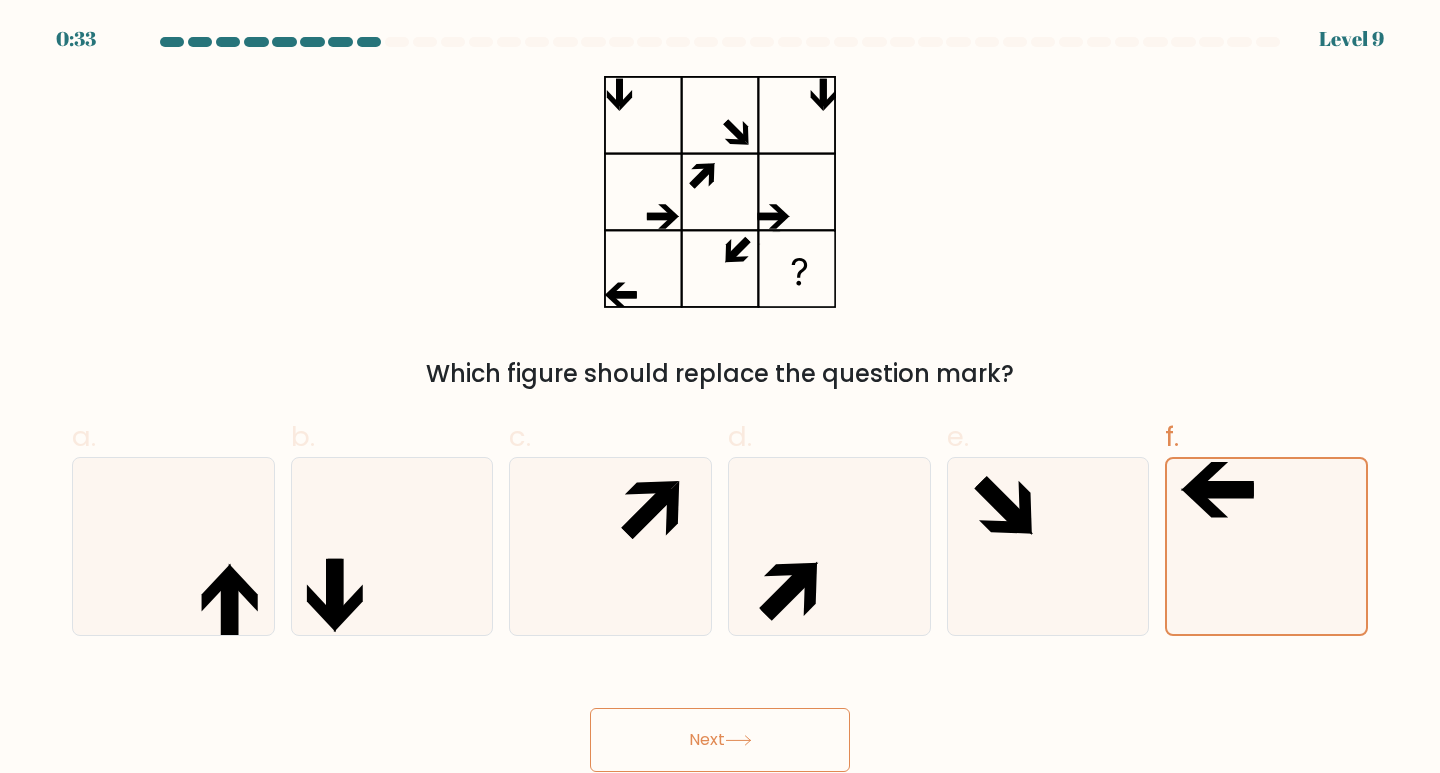 click on "Next" at bounding box center [720, 740] 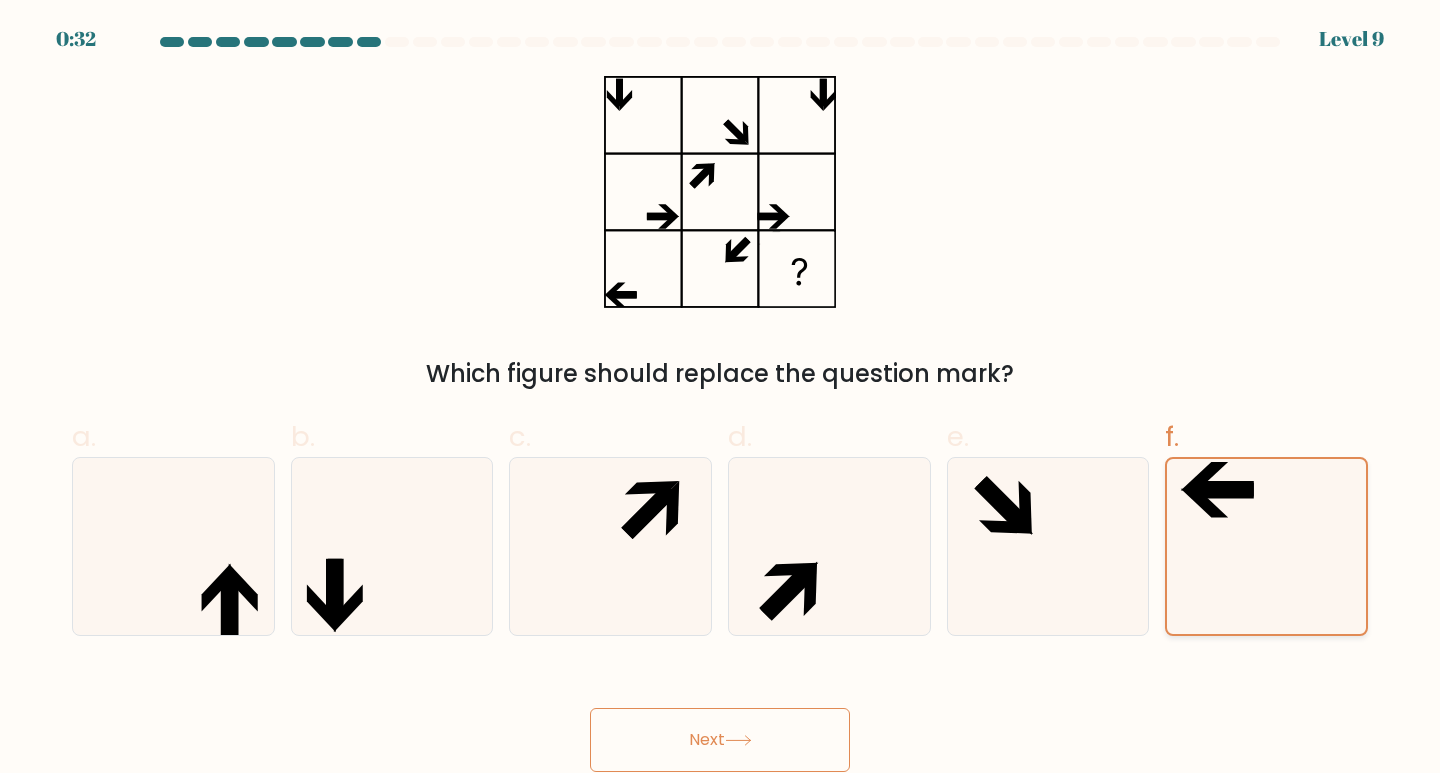 click 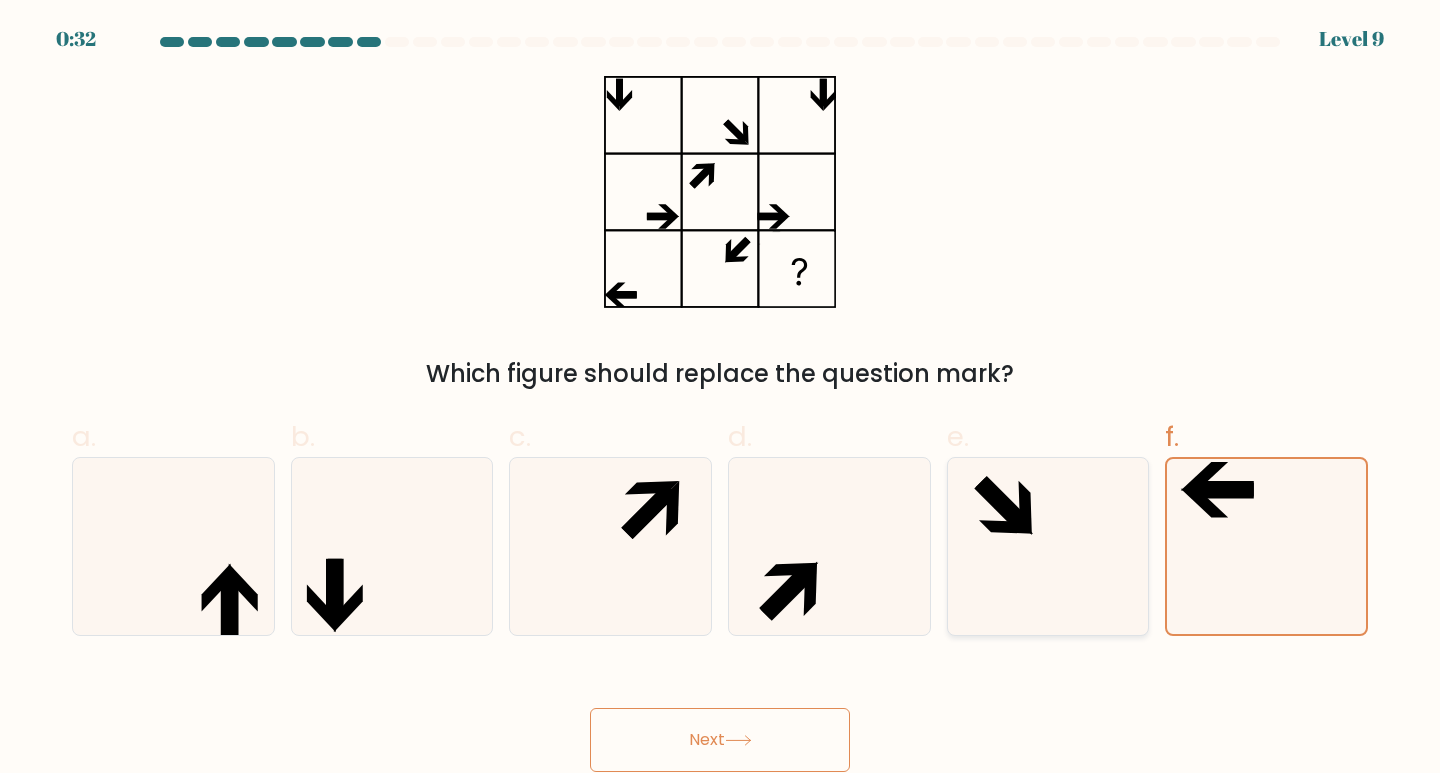 click 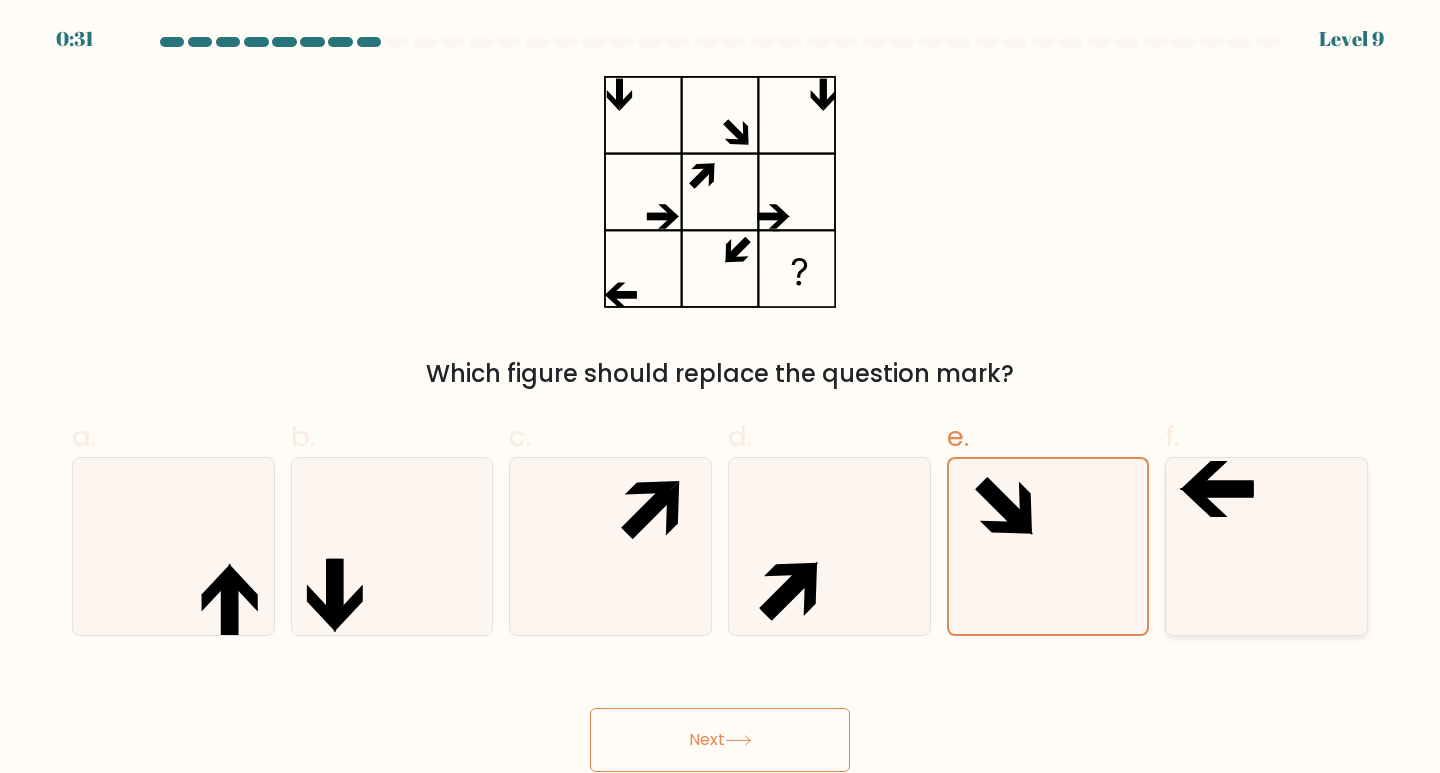 click 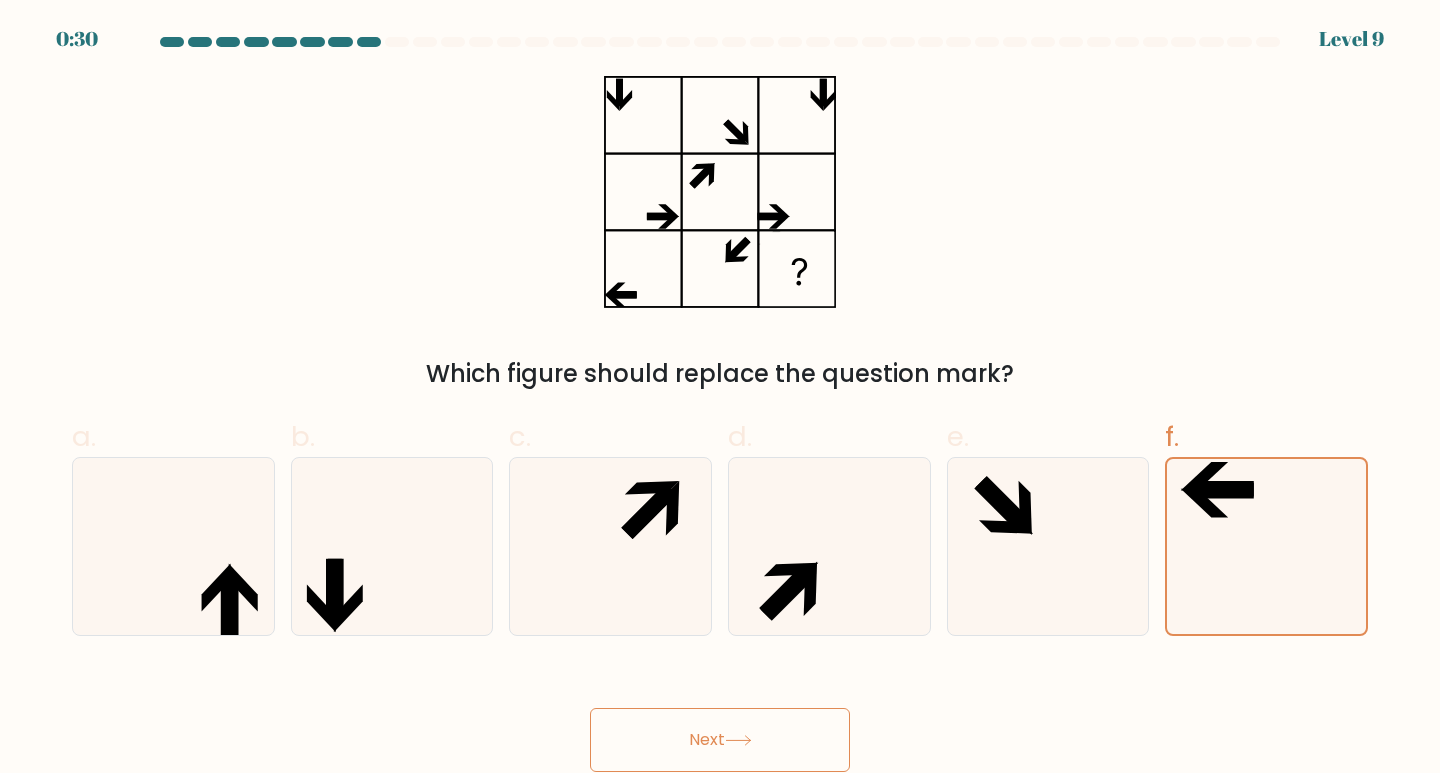 click on "Next" at bounding box center [720, 740] 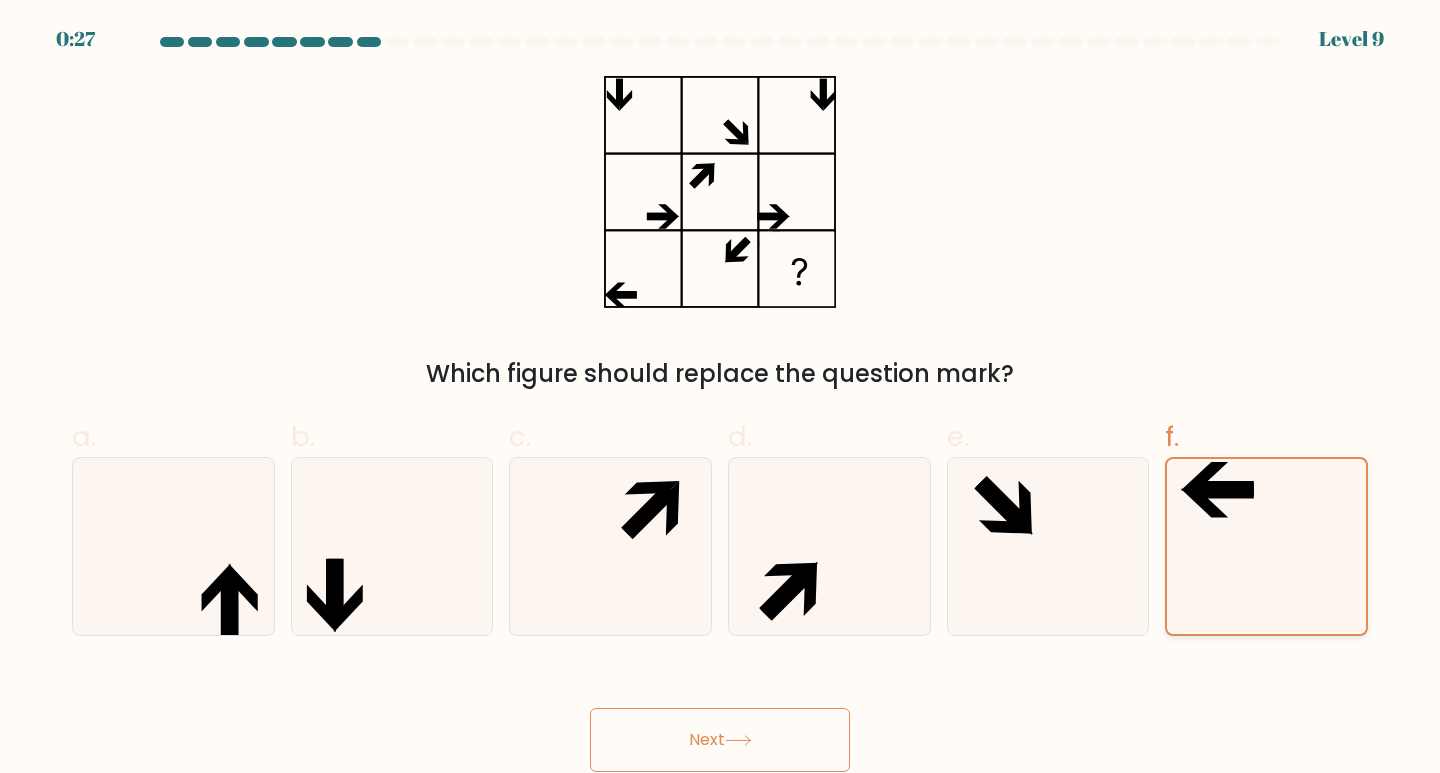 click 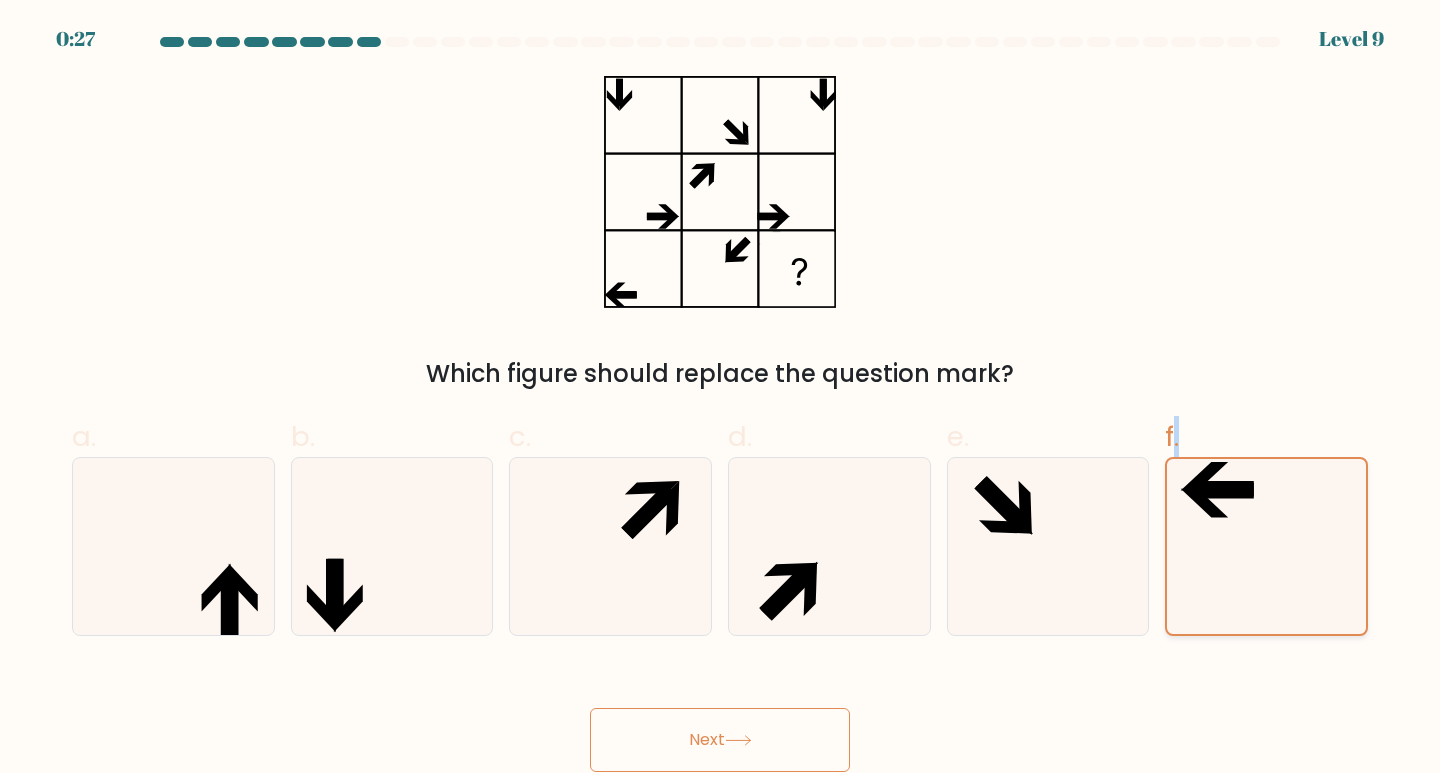 click 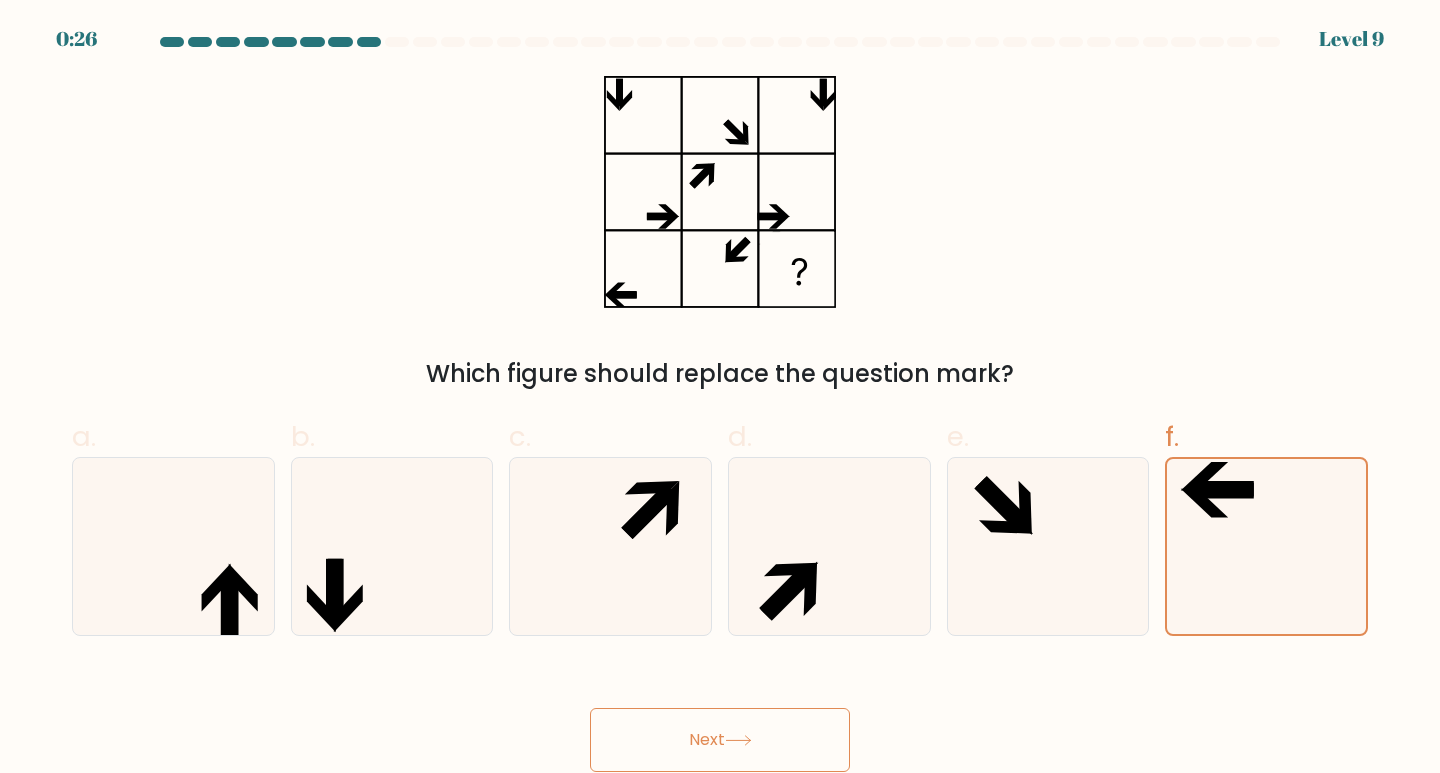 click on "Which figure should replace the question mark?" at bounding box center (720, 374) 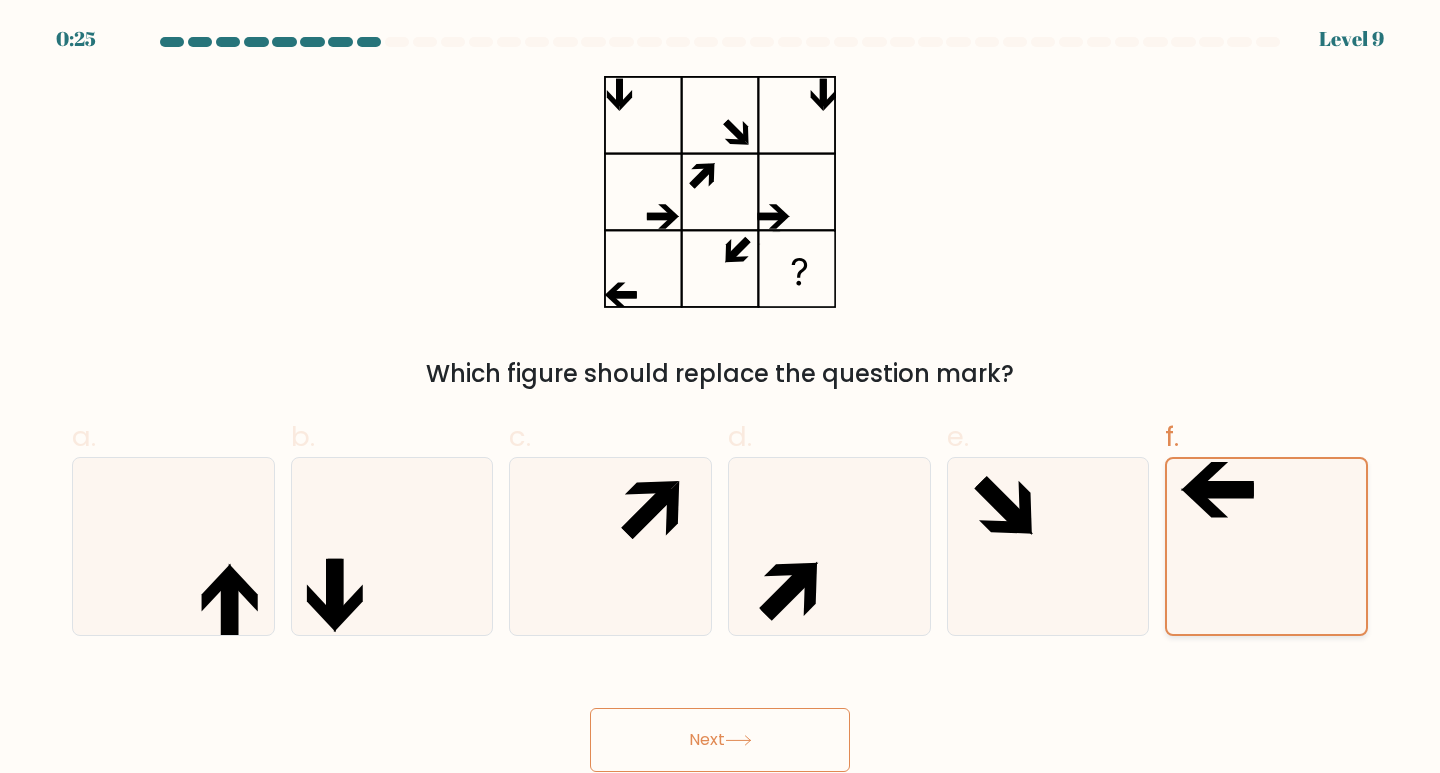 click 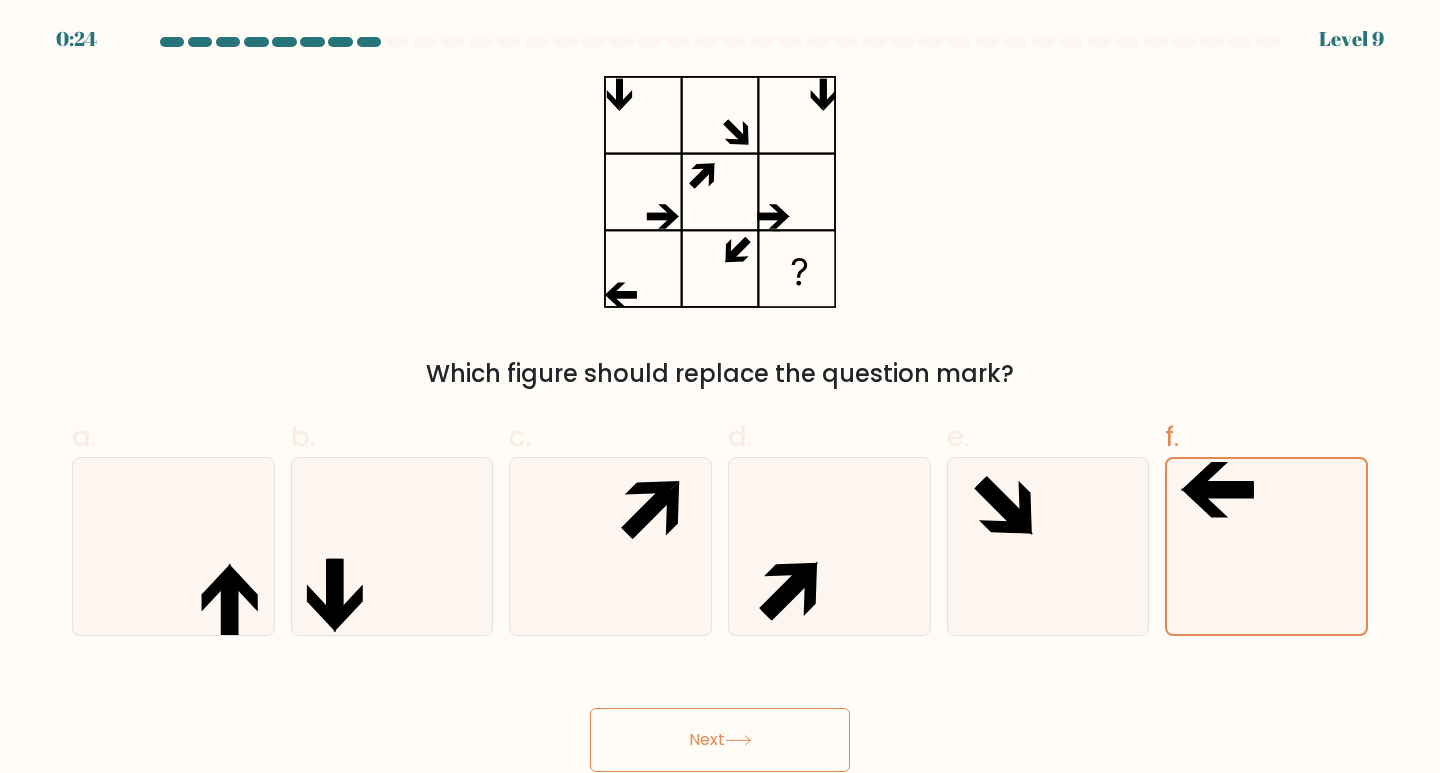 click on "Next" at bounding box center (720, 740) 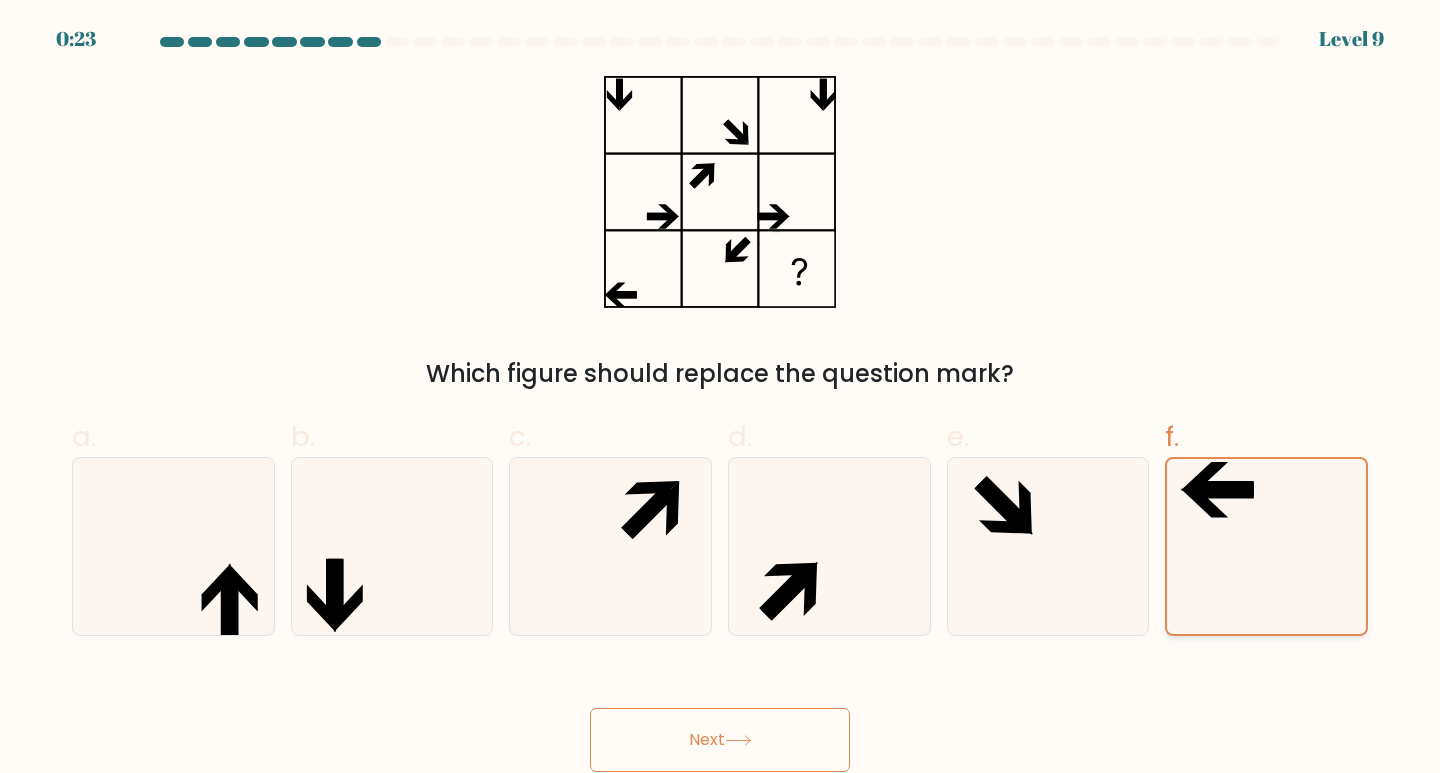 click 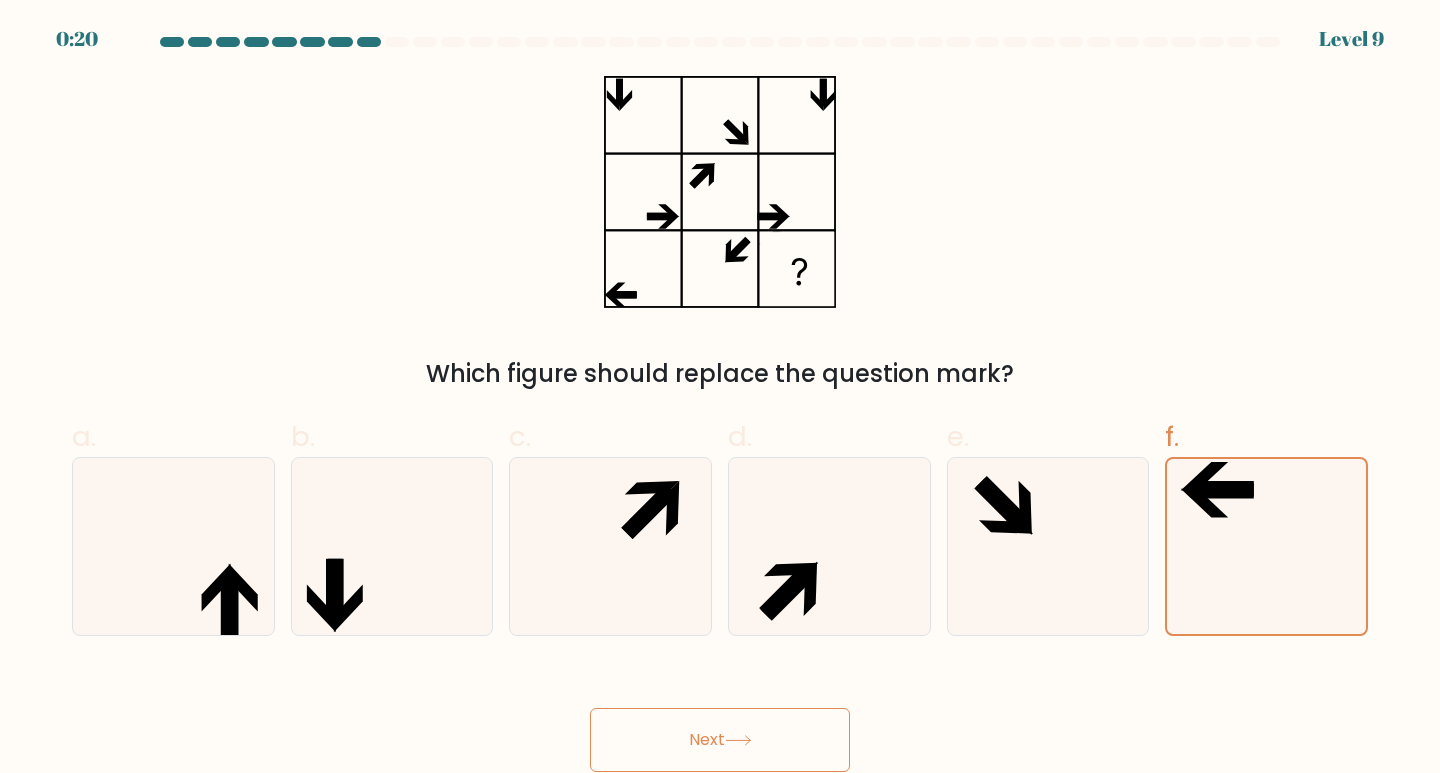 click on "Next" at bounding box center (720, 740) 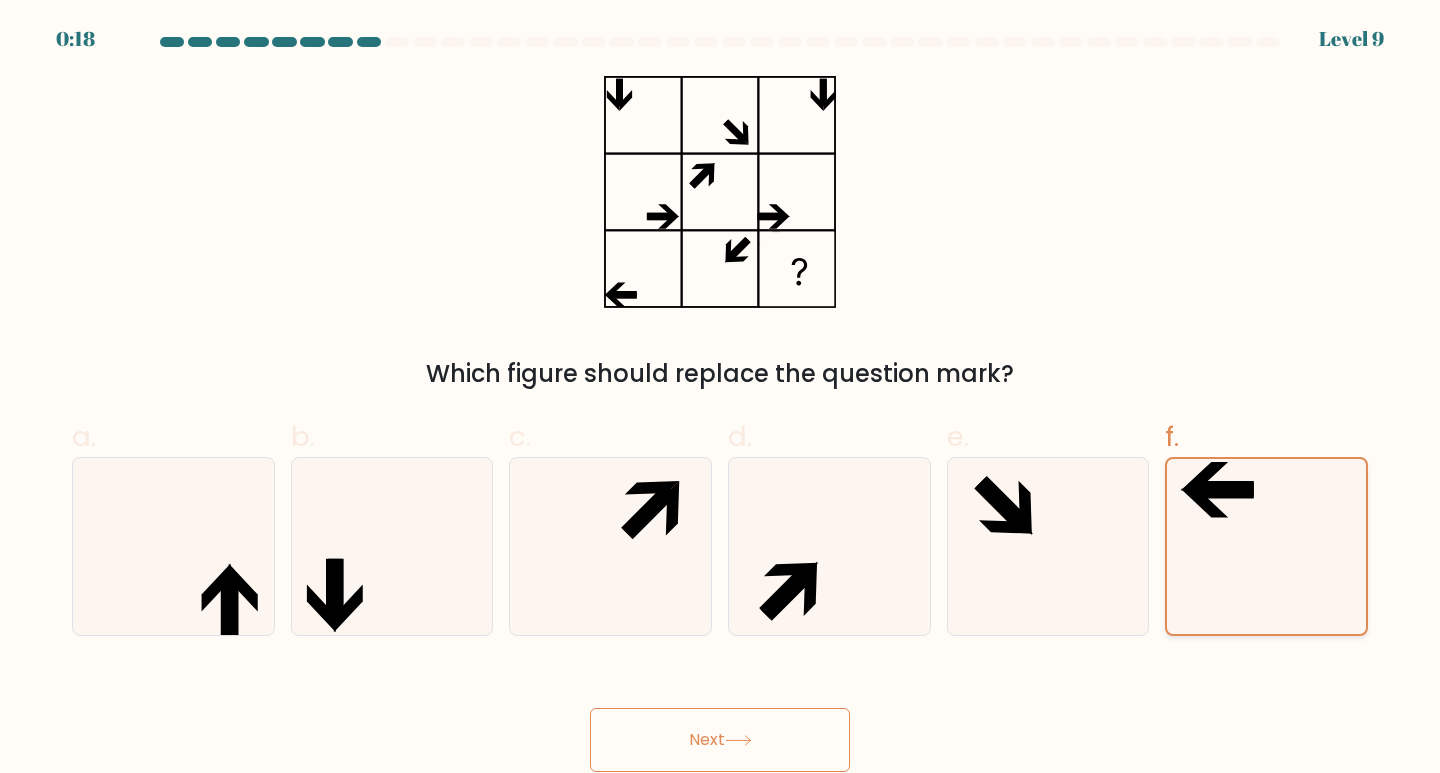 click 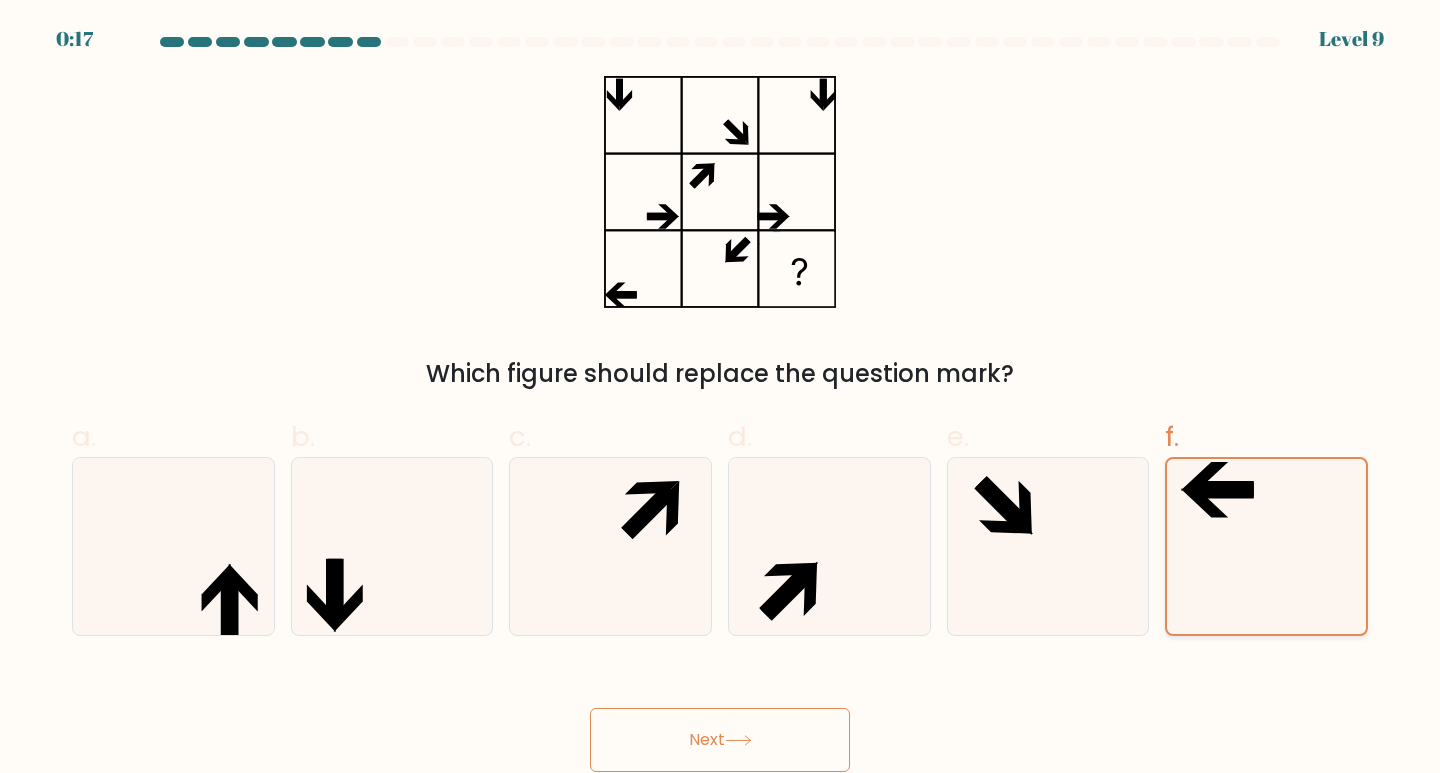 click 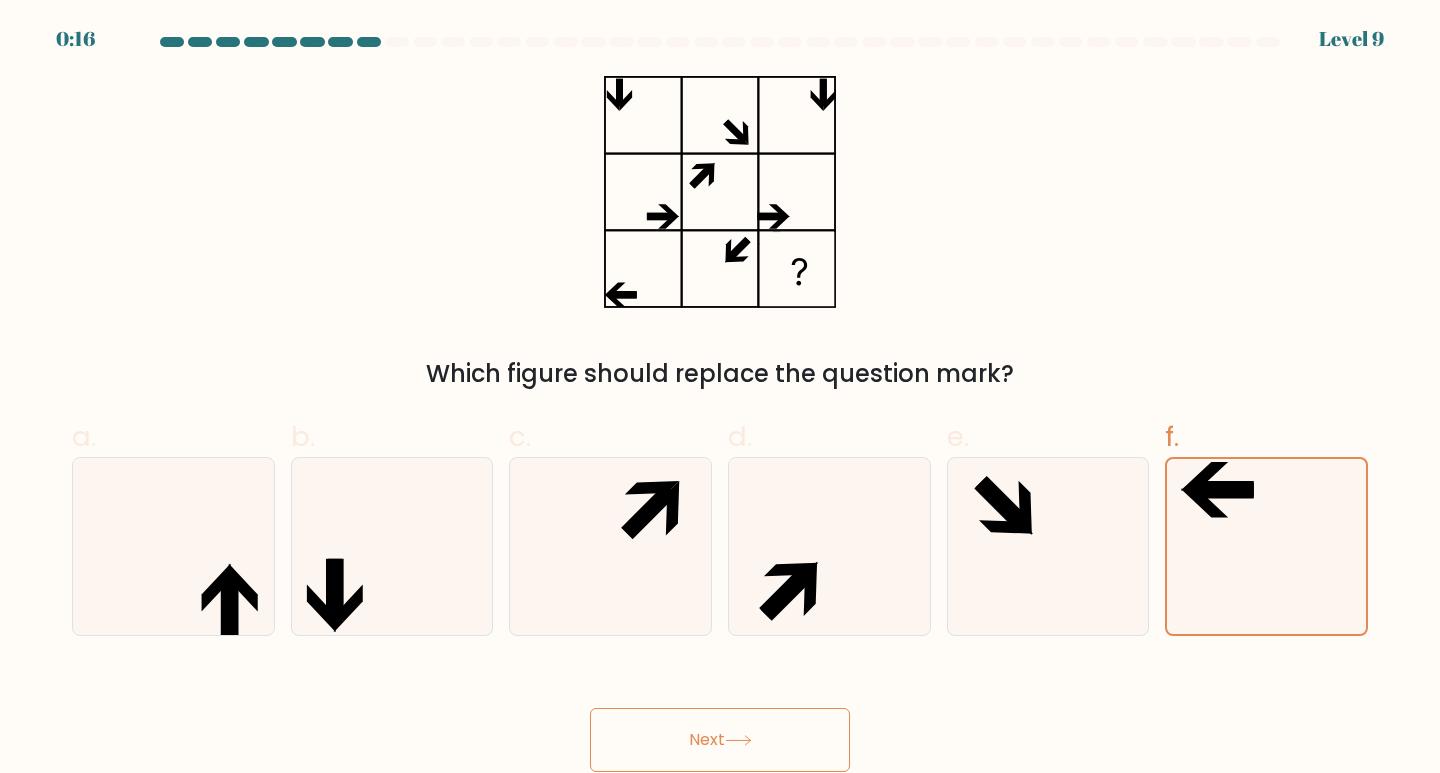 click on "Next" at bounding box center [720, 740] 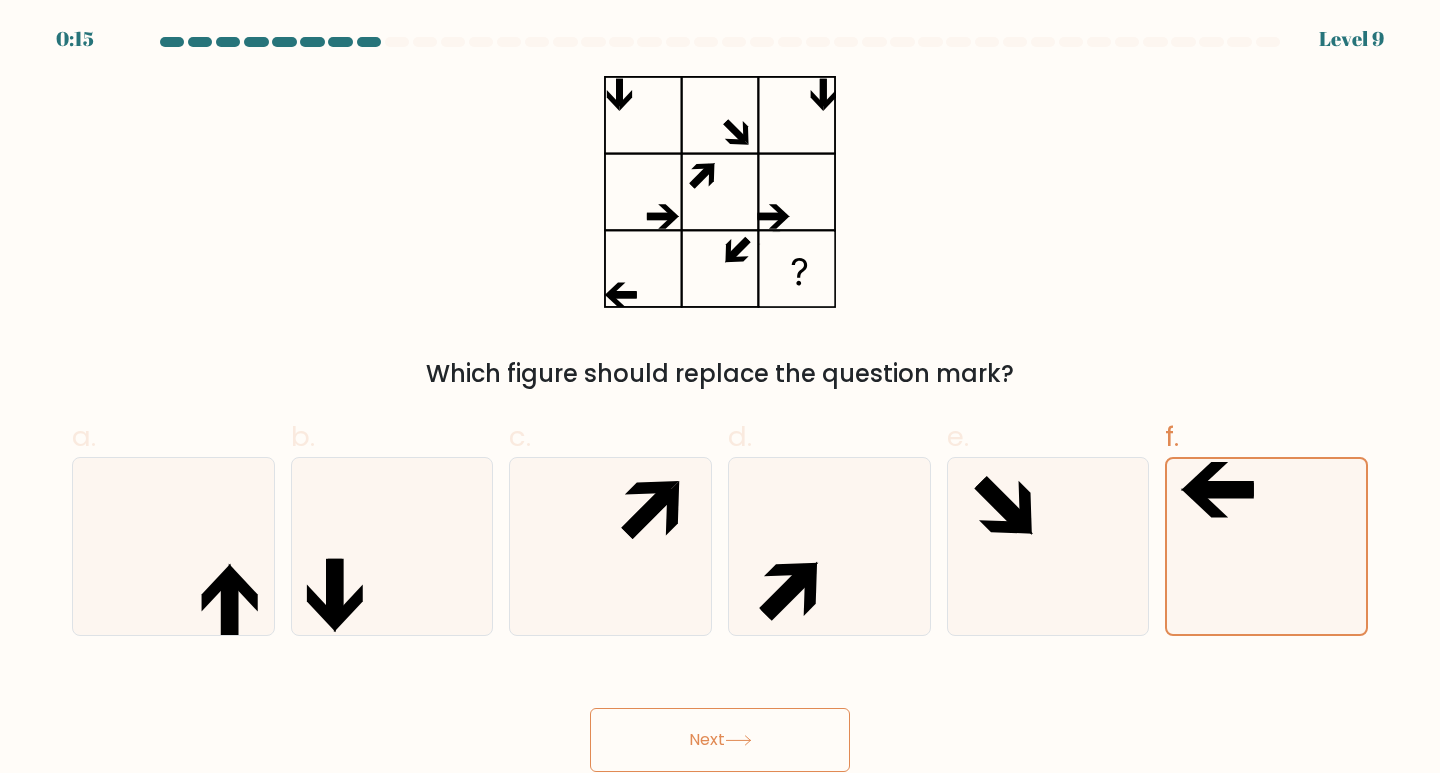 click on "Next" at bounding box center (720, 740) 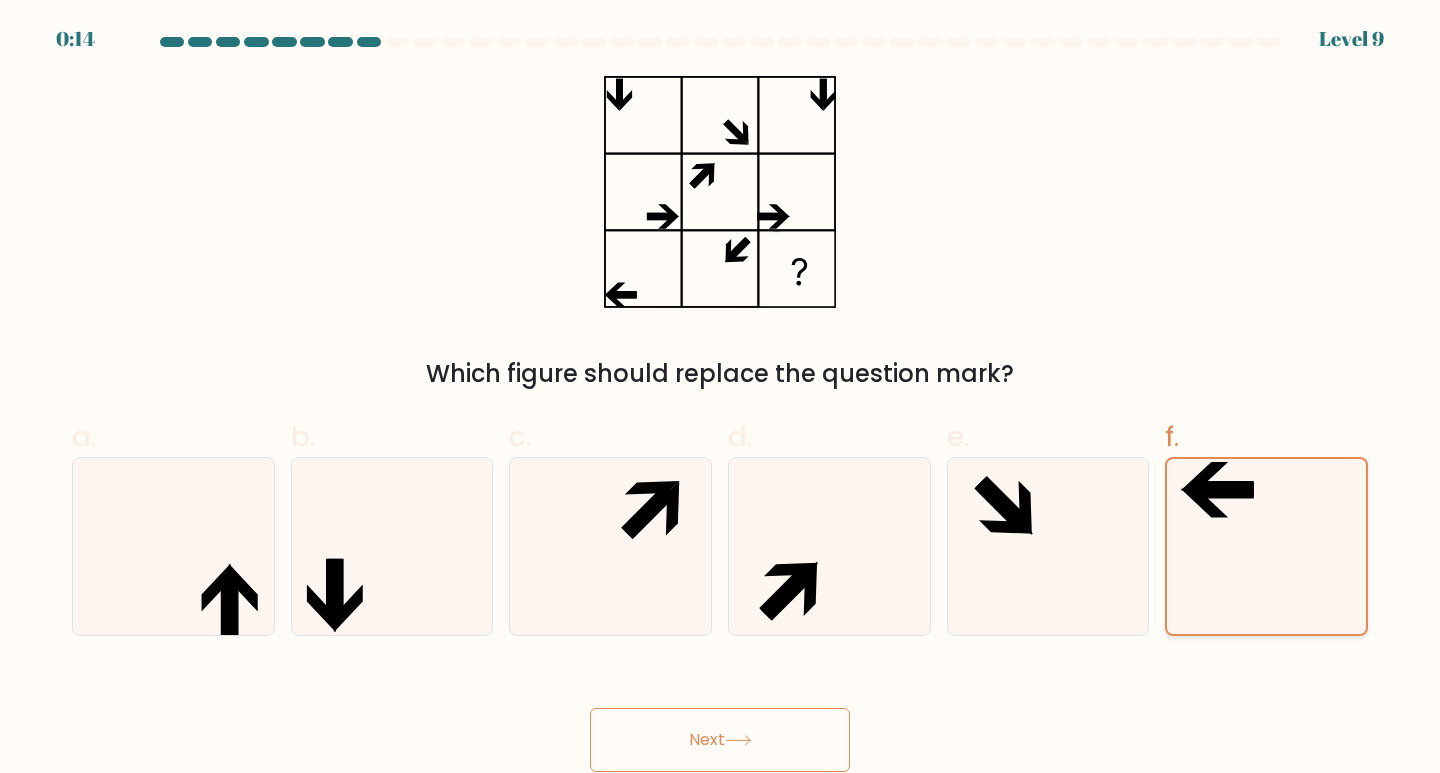 click 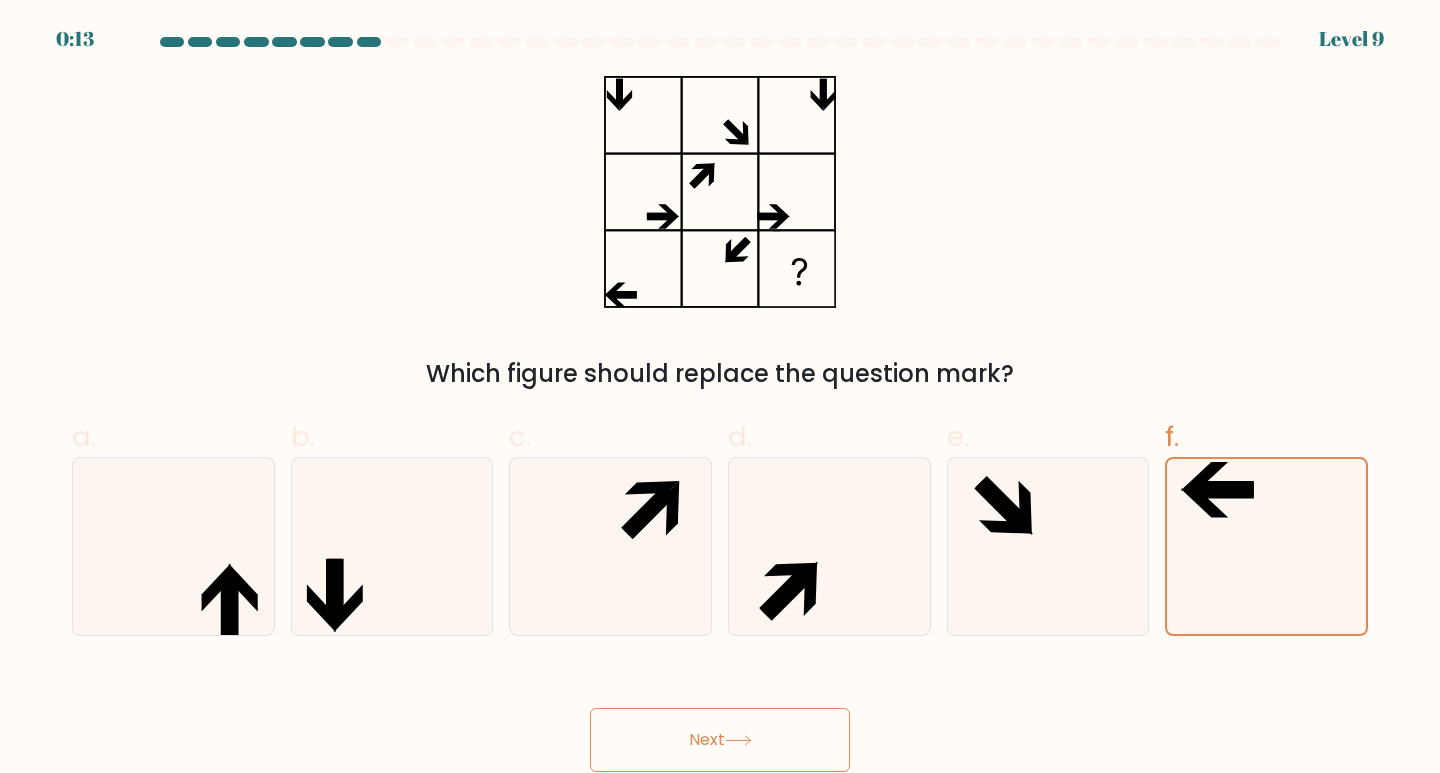 click on "Next" at bounding box center [720, 740] 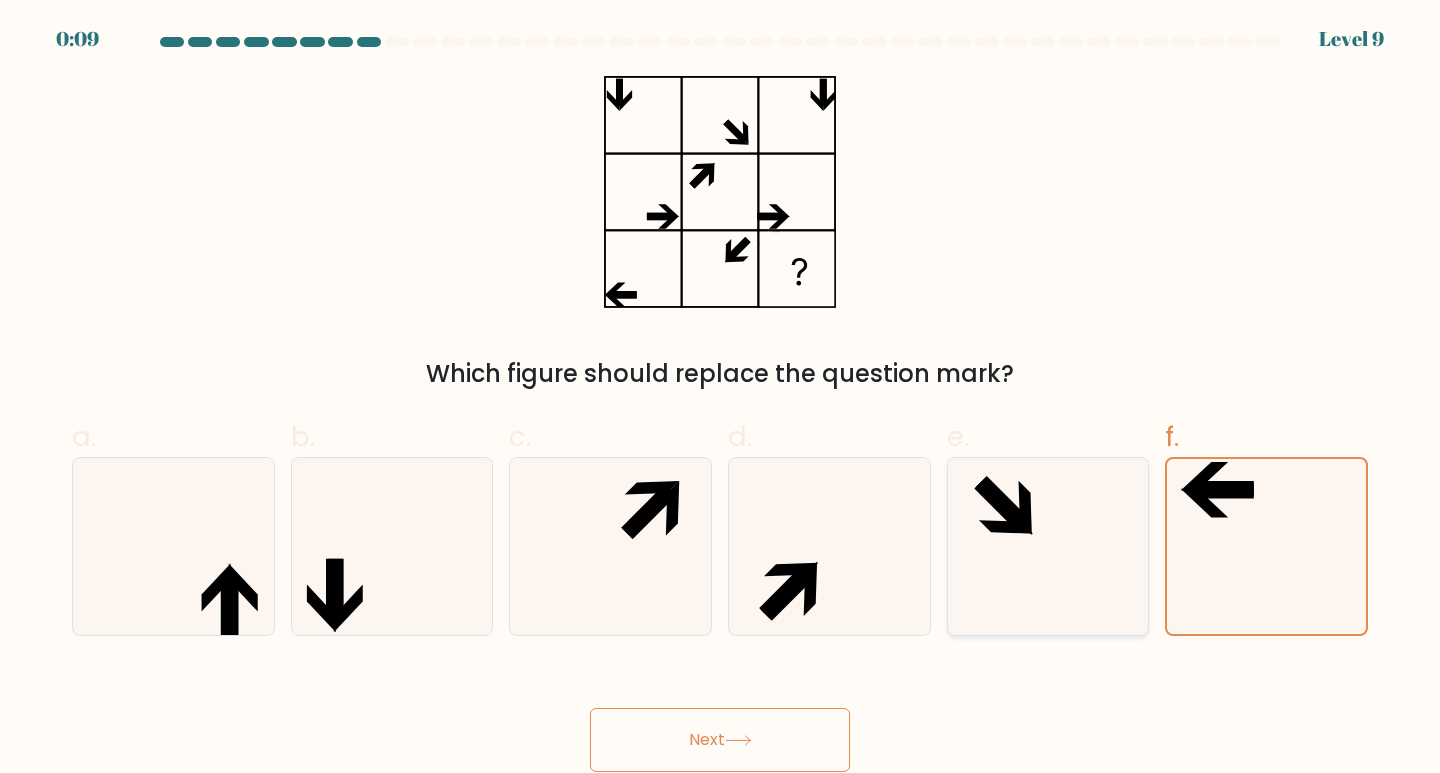 click 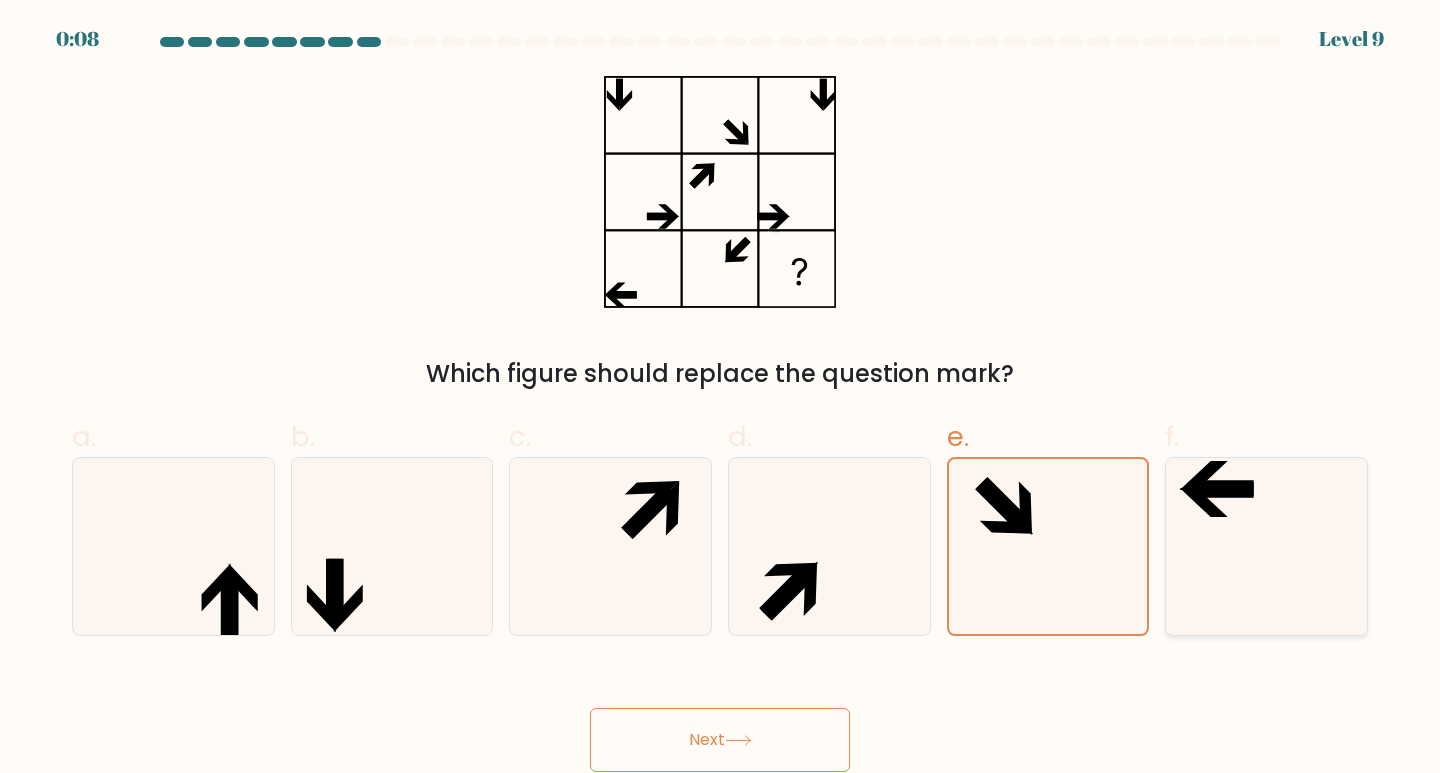 click 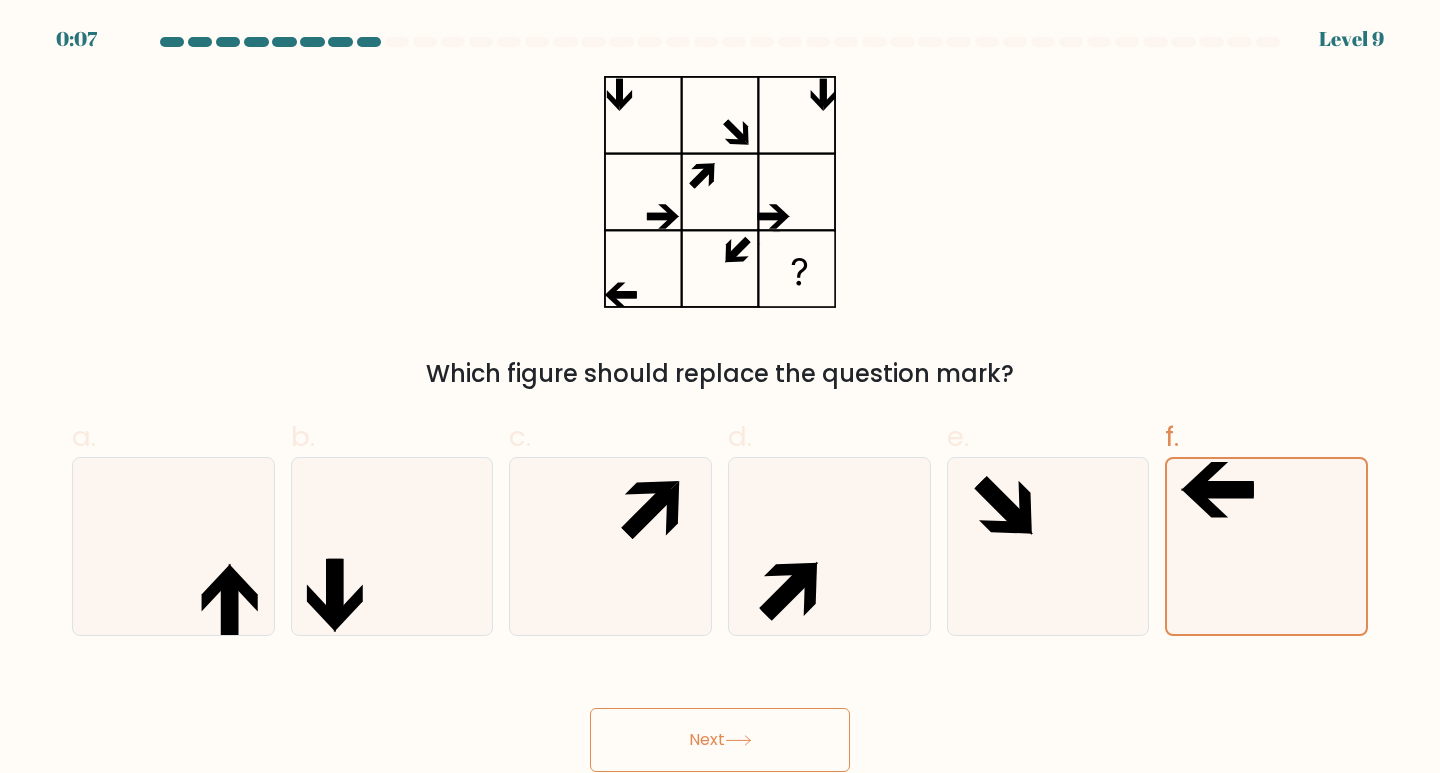 click on "Next" at bounding box center (720, 740) 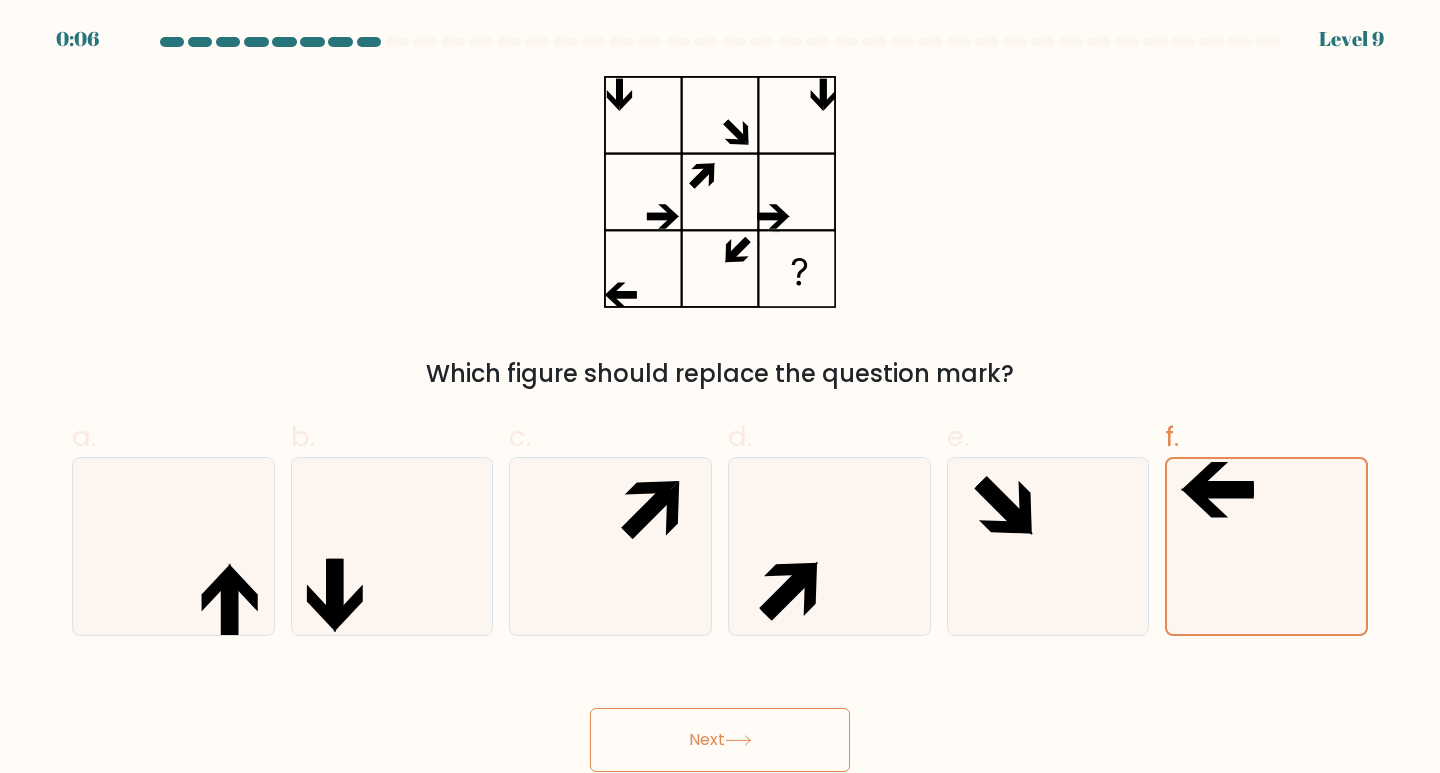click on "Next" at bounding box center (720, 740) 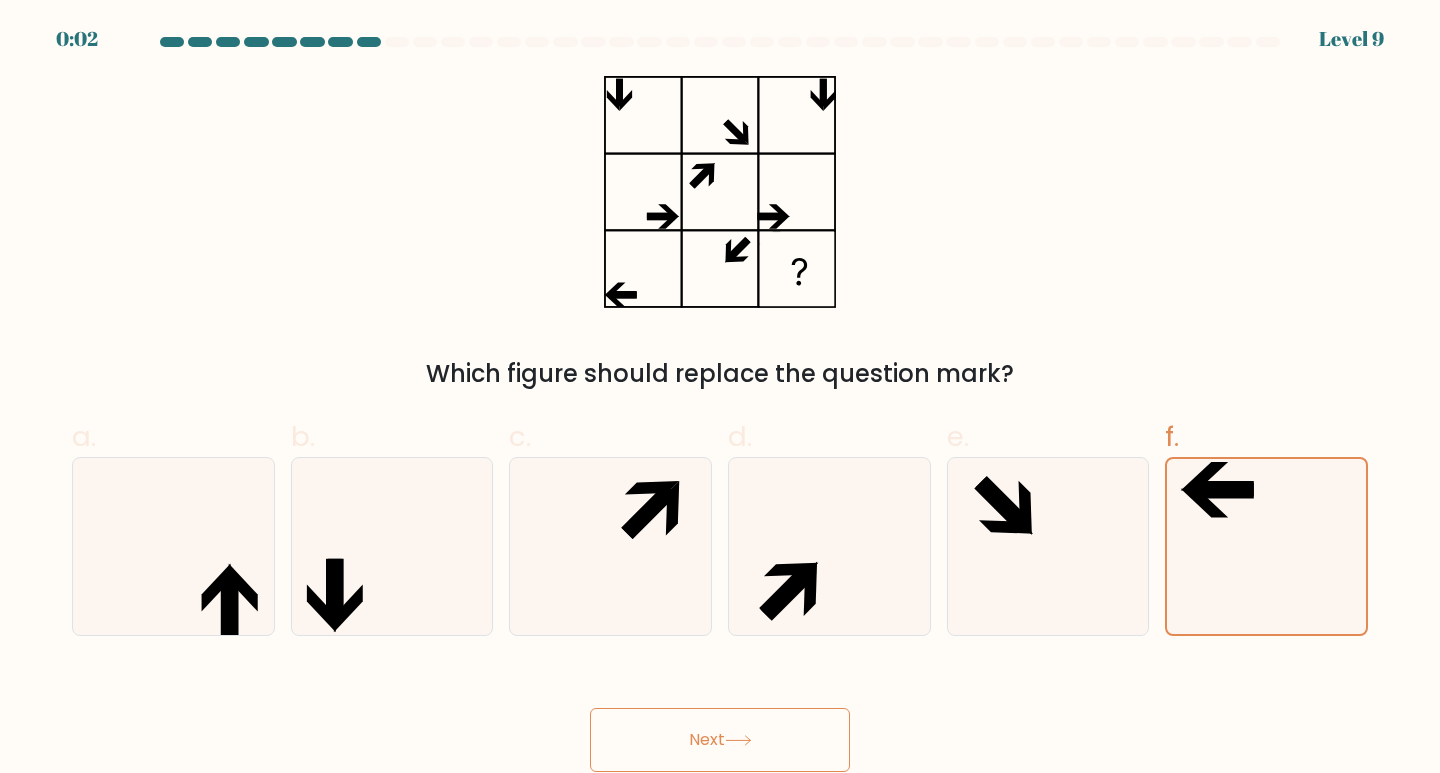 click on "Next" at bounding box center [720, 740] 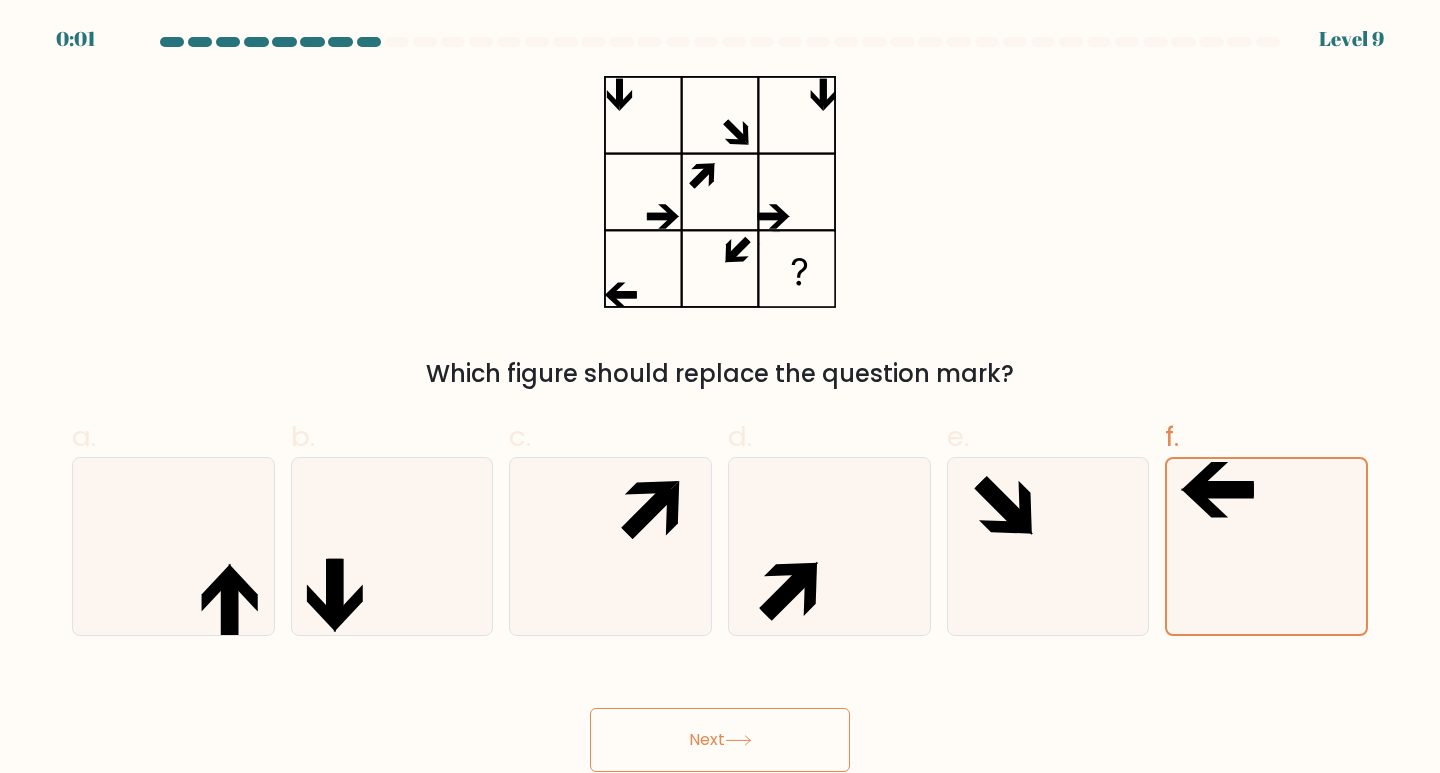 click on "Next" at bounding box center [720, 740] 